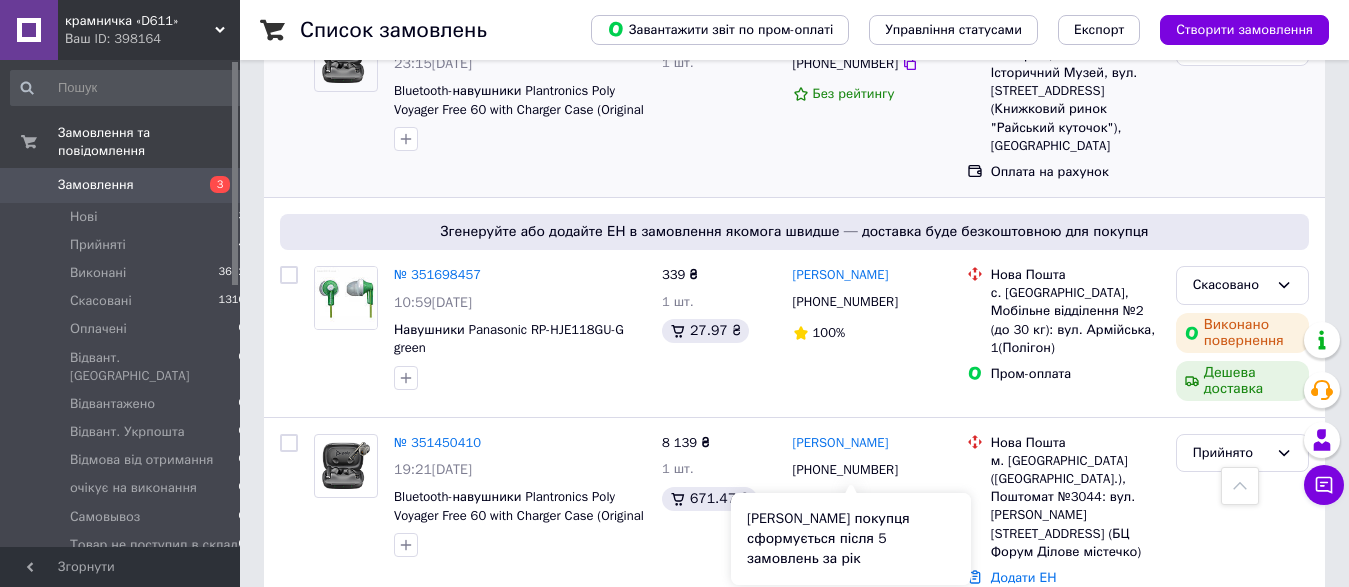 scroll, scrollTop: 0, scrollLeft: 0, axis: both 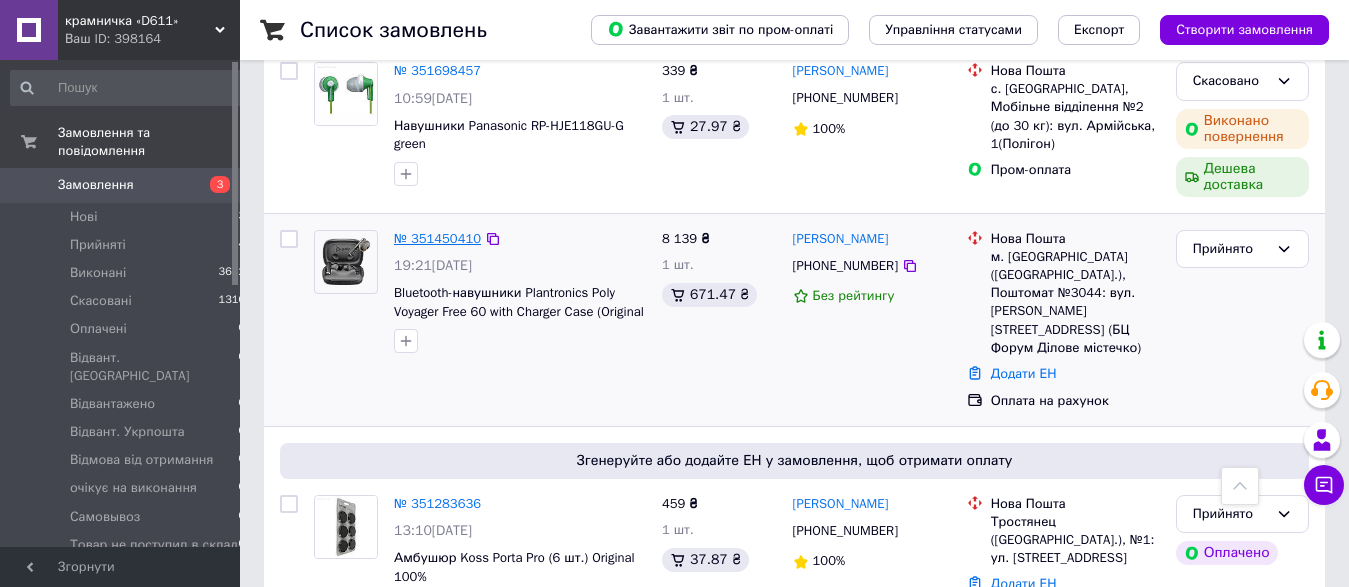 click on "№ 351450410" at bounding box center (437, 238) 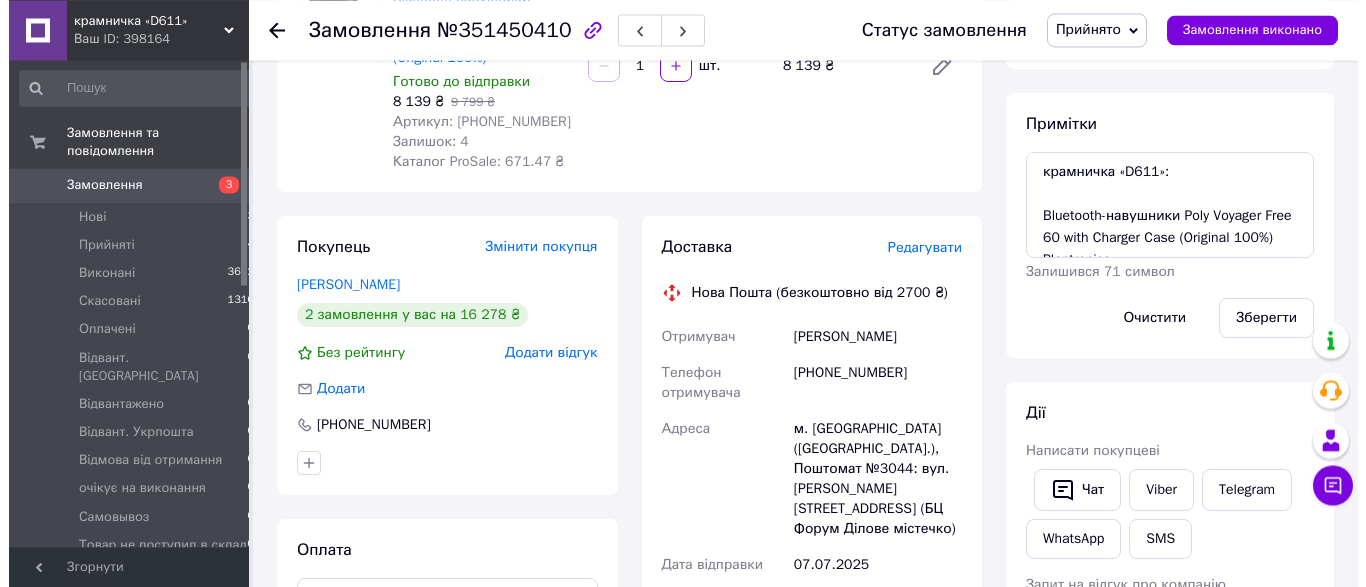 scroll, scrollTop: 204, scrollLeft: 0, axis: vertical 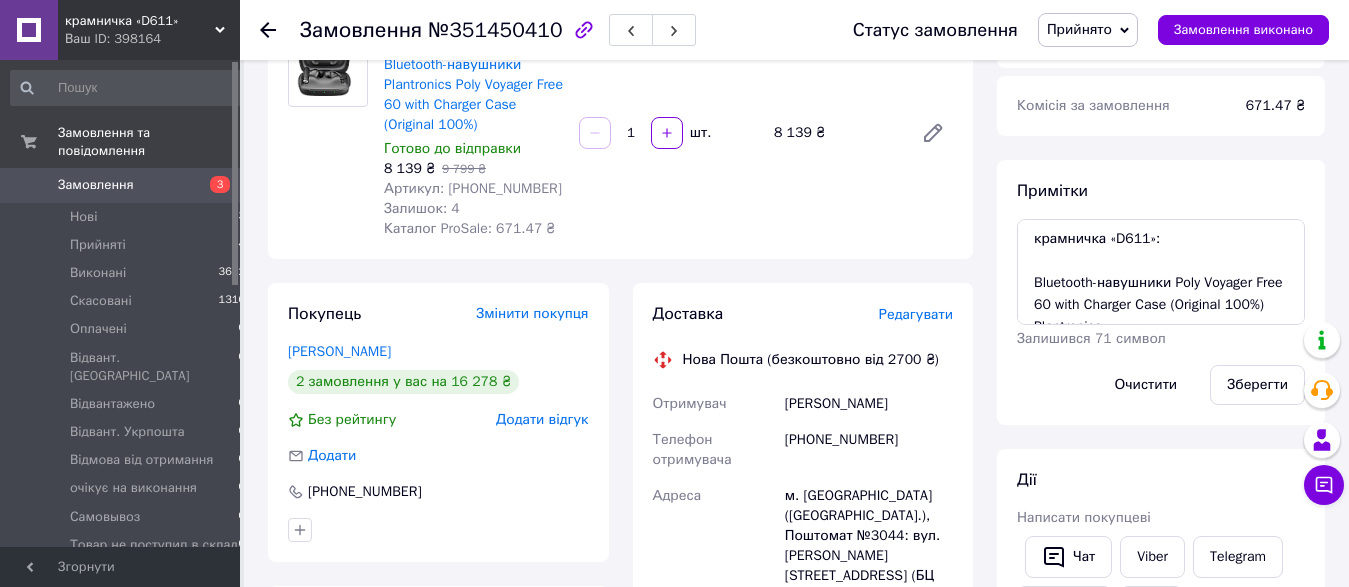 click on "Редагувати" at bounding box center (916, 314) 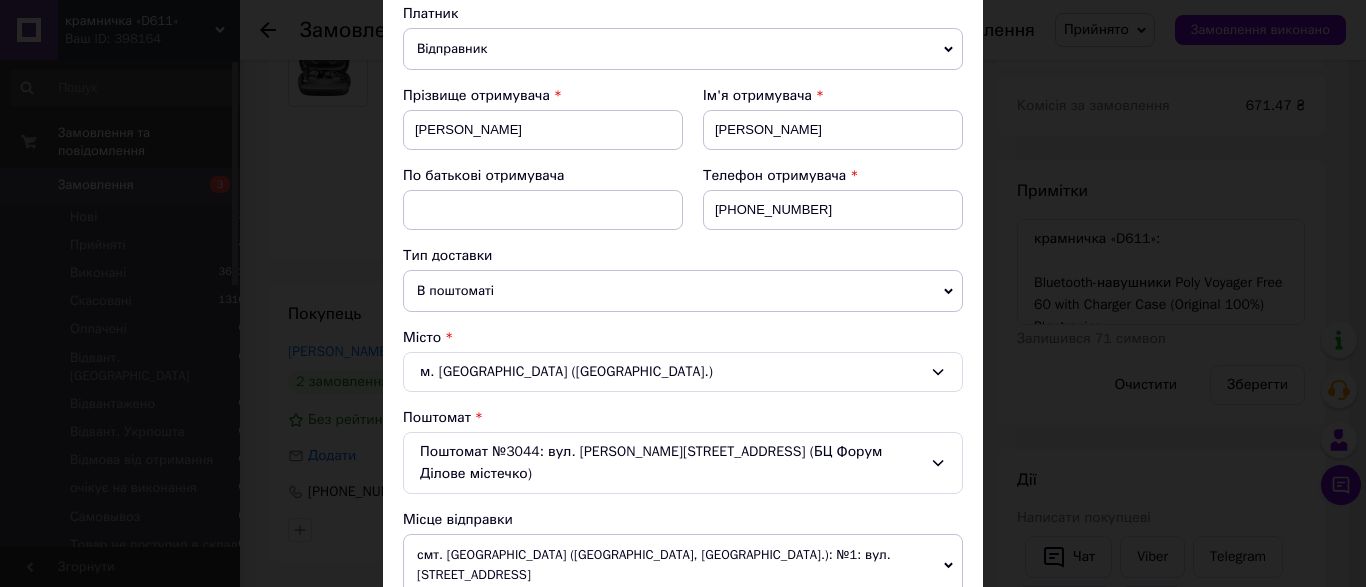 scroll, scrollTop: 228, scrollLeft: 0, axis: vertical 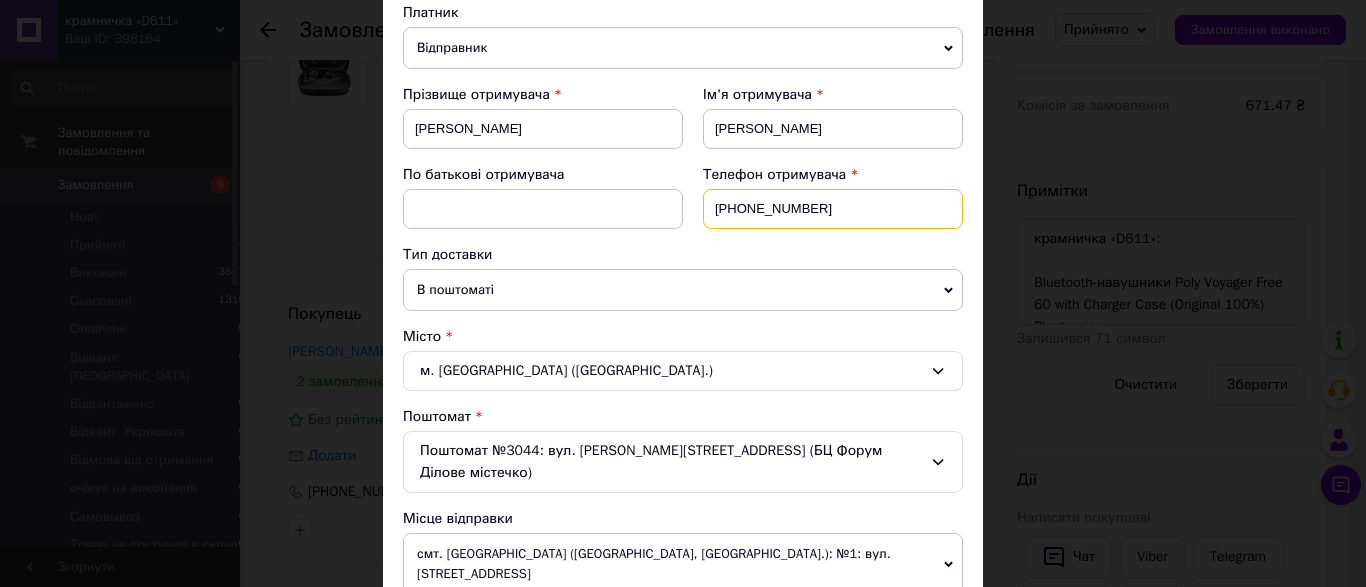 drag, startPoint x: 850, startPoint y: 202, endPoint x: 406, endPoint y: 196, distance: 444.04053 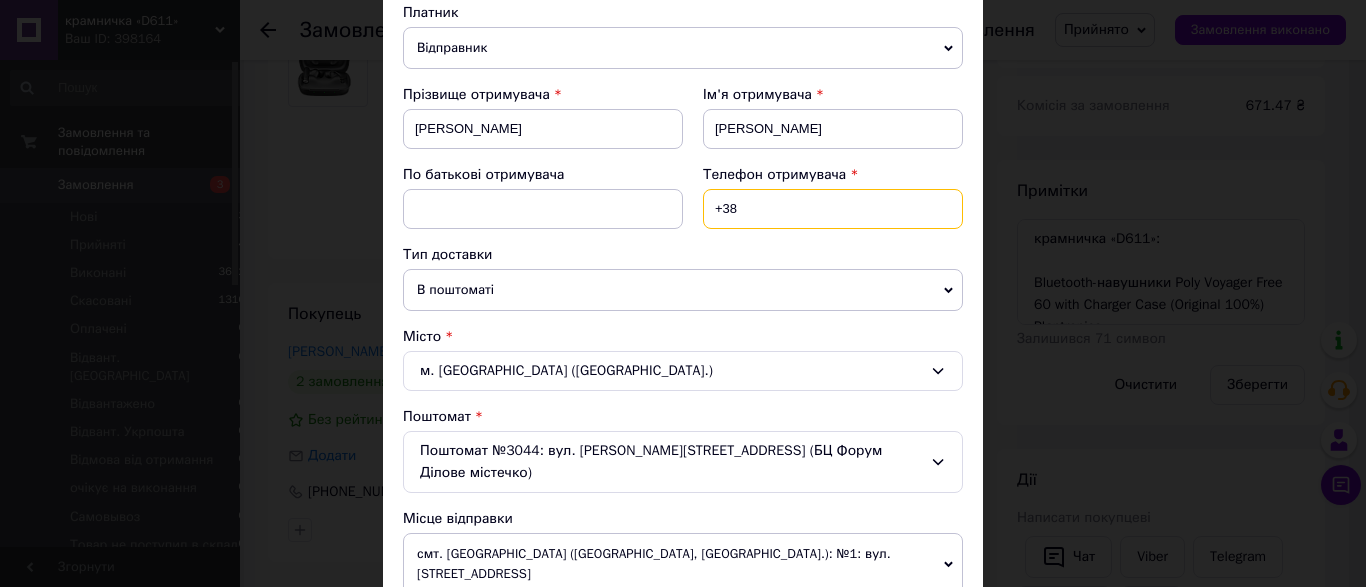paste on "0938555579" 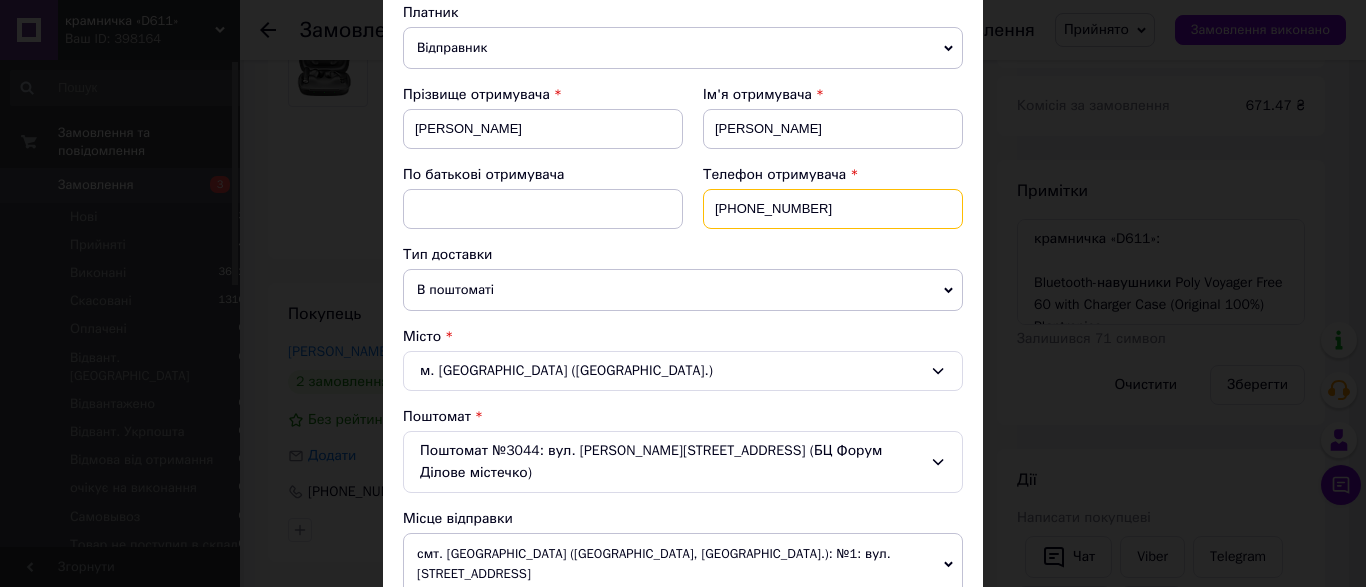 type on "[PHONE_NUMBER]" 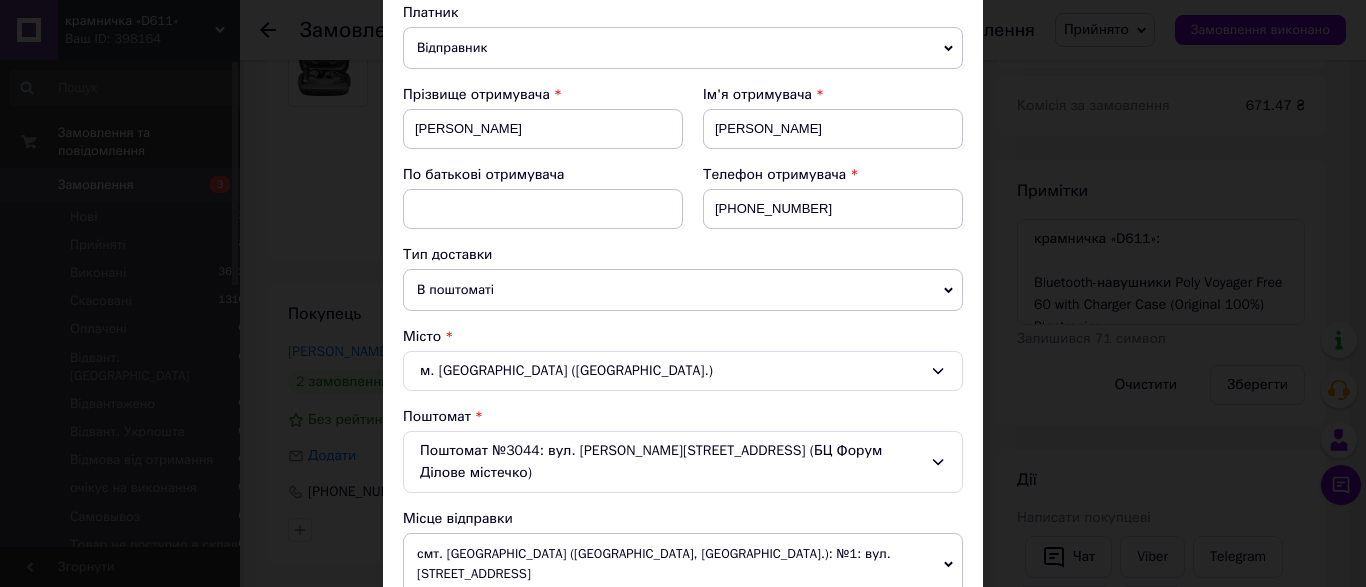 click on "Прізвище отримувача" at bounding box center (543, 95) 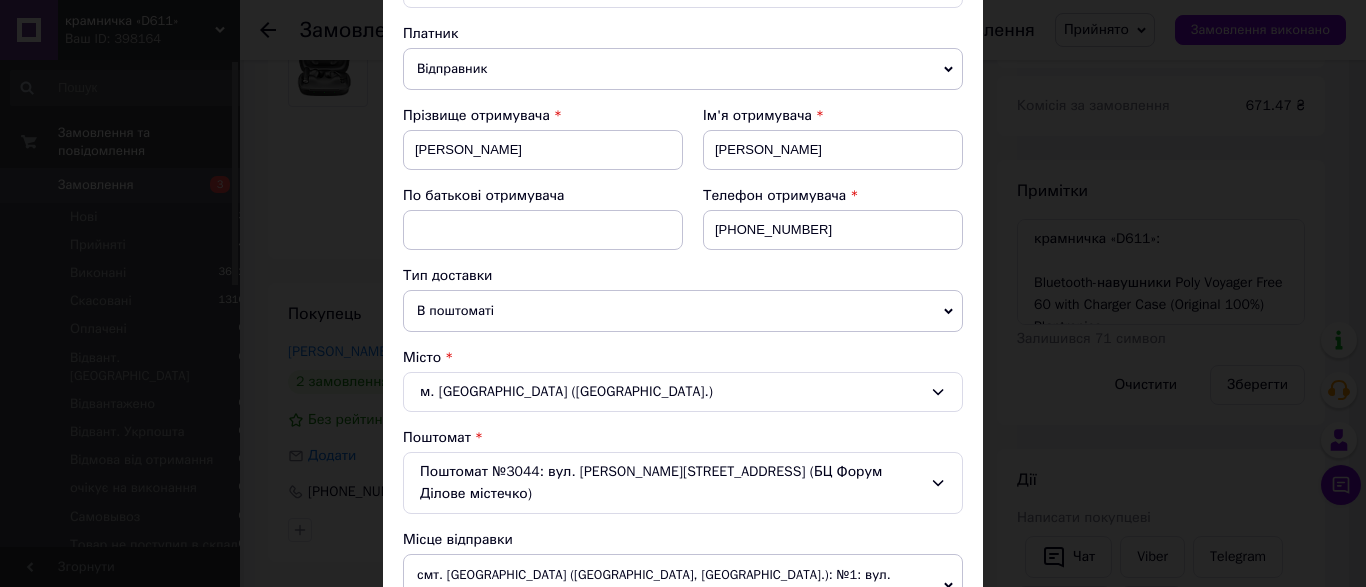 scroll, scrollTop: 663, scrollLeft: 0, axis: vertical 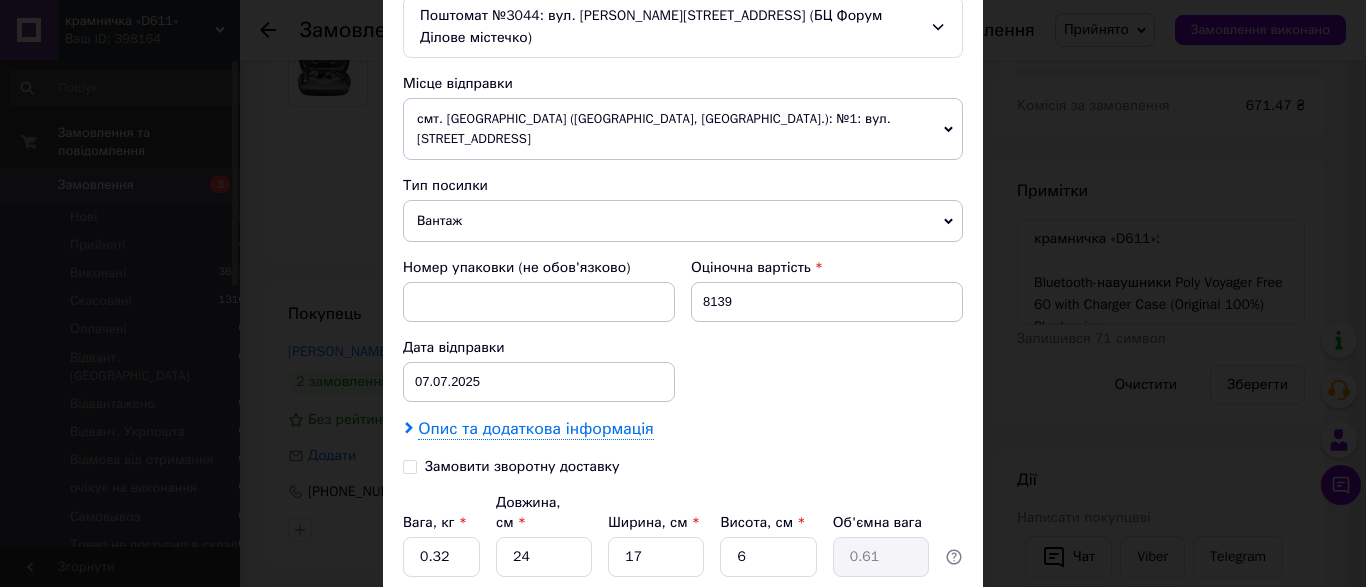 click on "Опис та додаткова інформація" at bounding box center [535, 429] 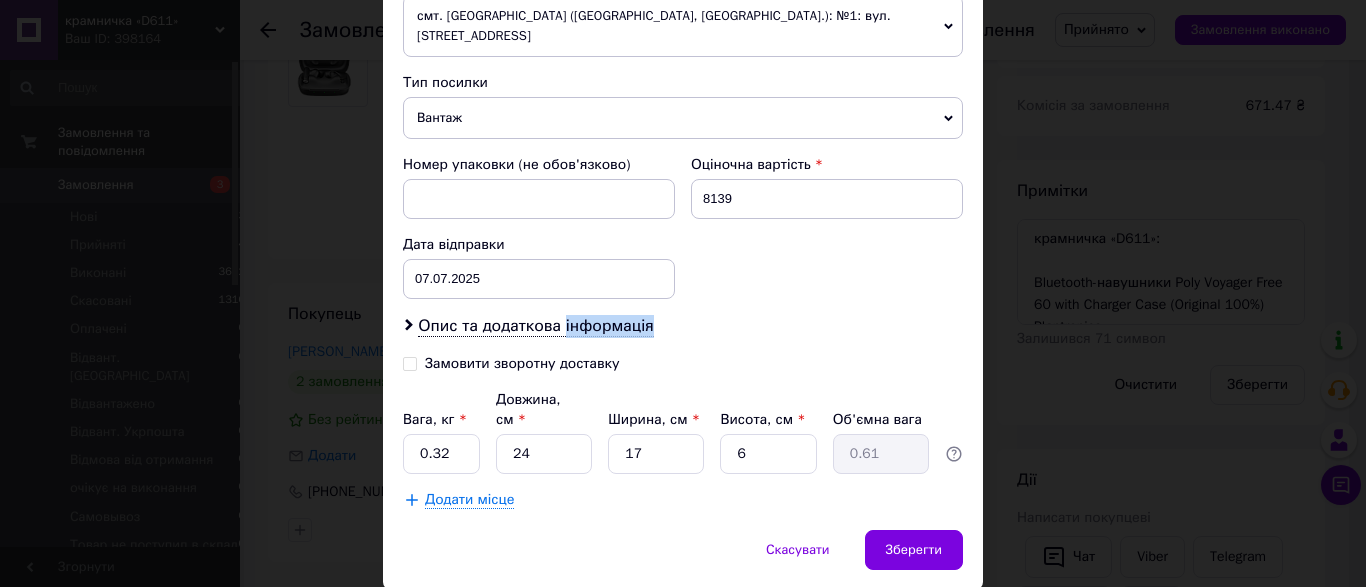 scroll, scrollTop: 777, scrollLeft: 0, axis: vertical 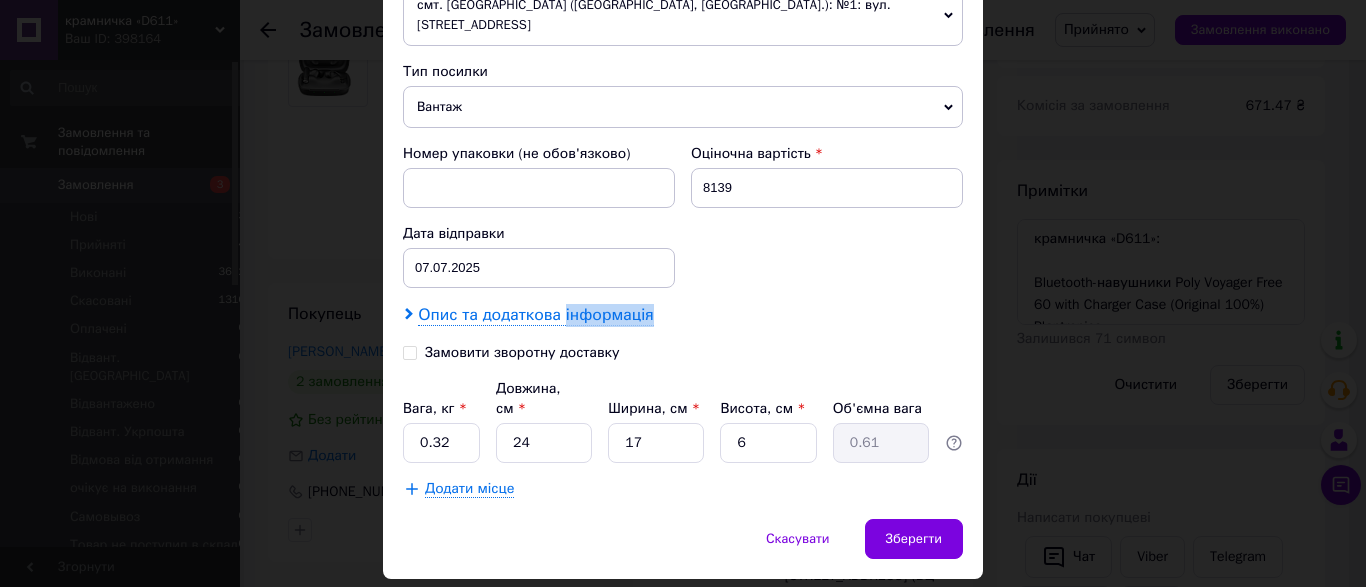 click on "Опис та додаткова інформація" at bounding box center [535, 315] 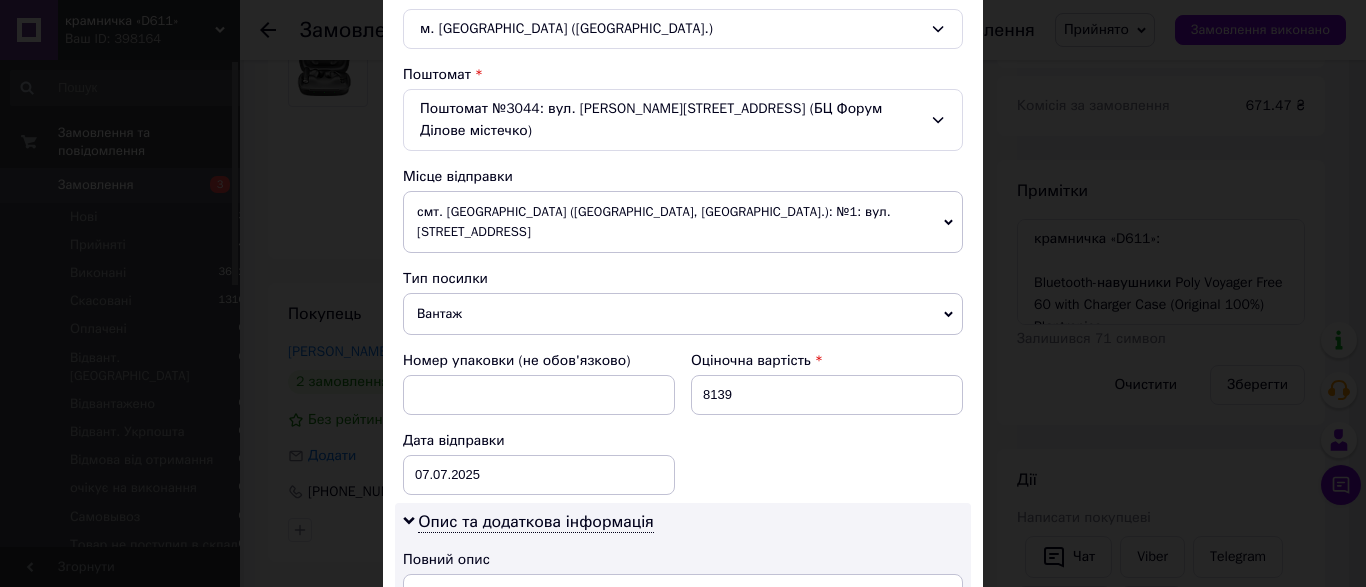 scroll, scrollTop: 1001, scrollLeft: 0, axis: vertical 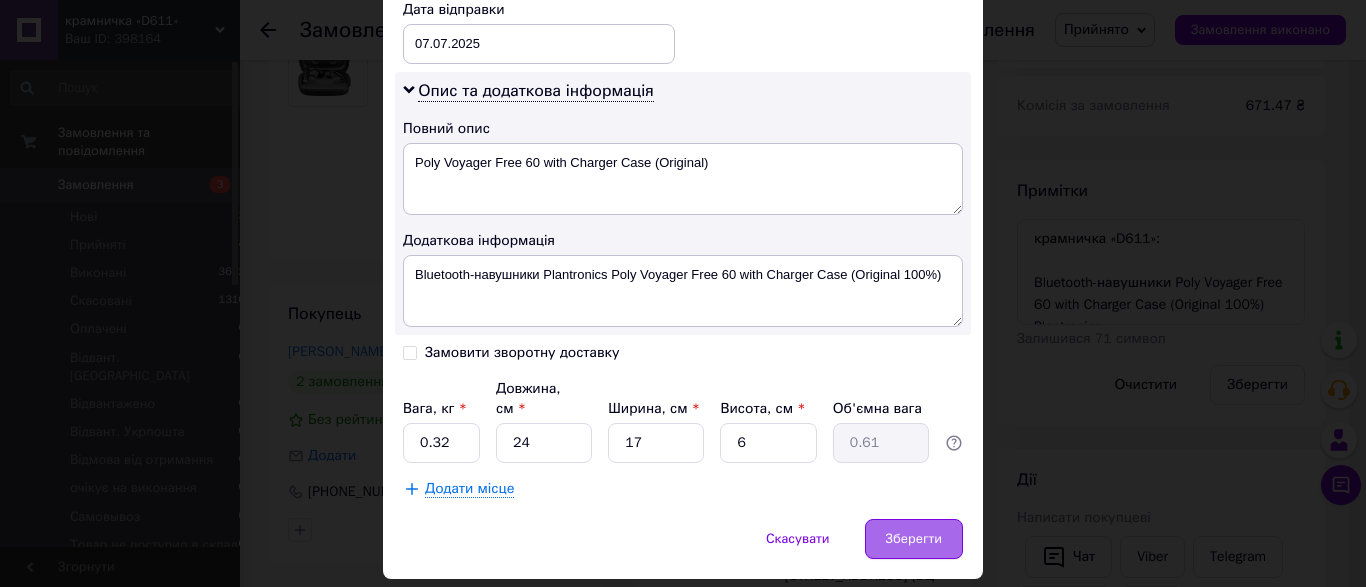 click on "Зберегти" at bounding box center (914, 539) 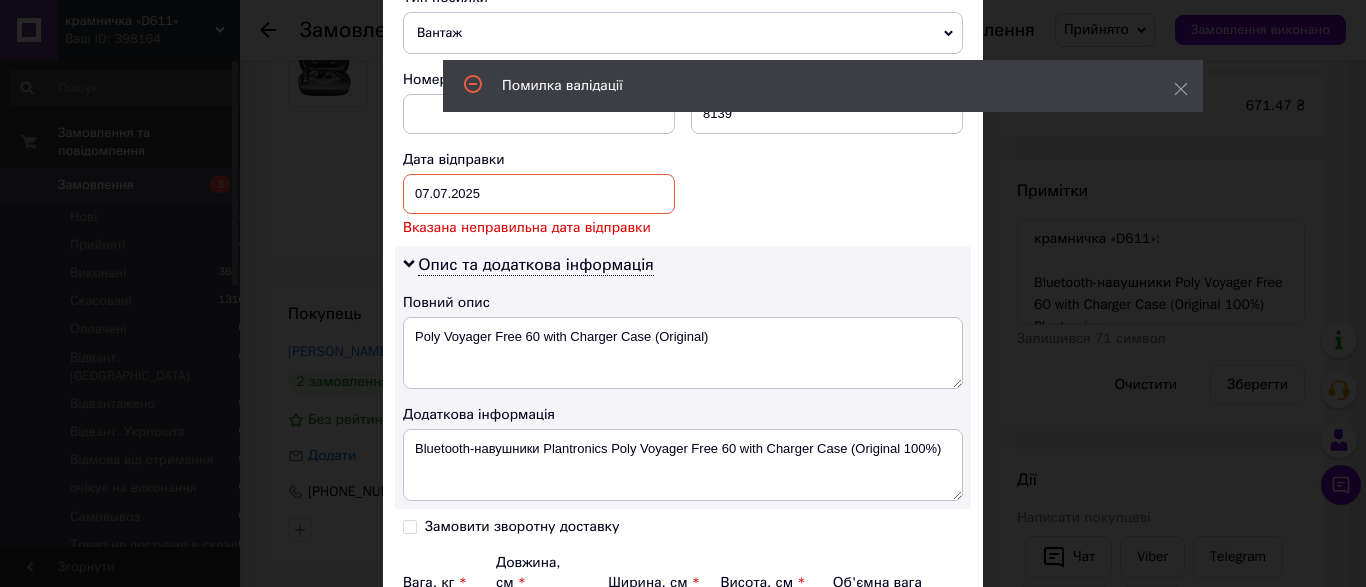scroll, scrollTop: 773, scrollLeft: 0, axis: vertical 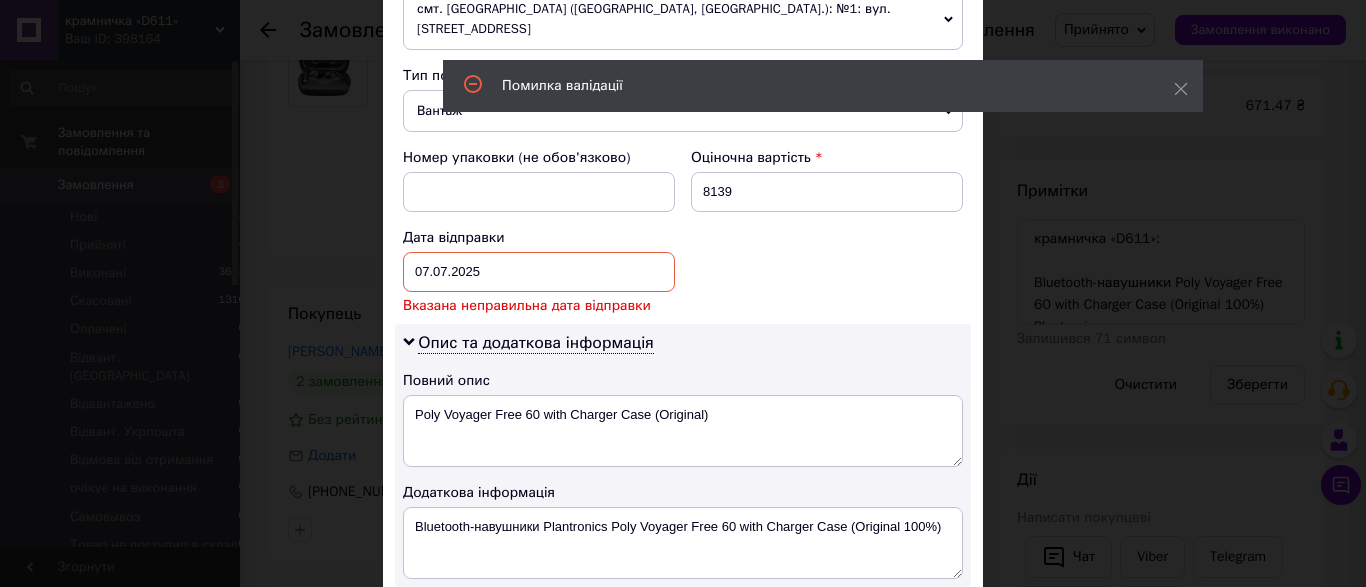 click on "07.07.2025" at bounding box center [539, 272] 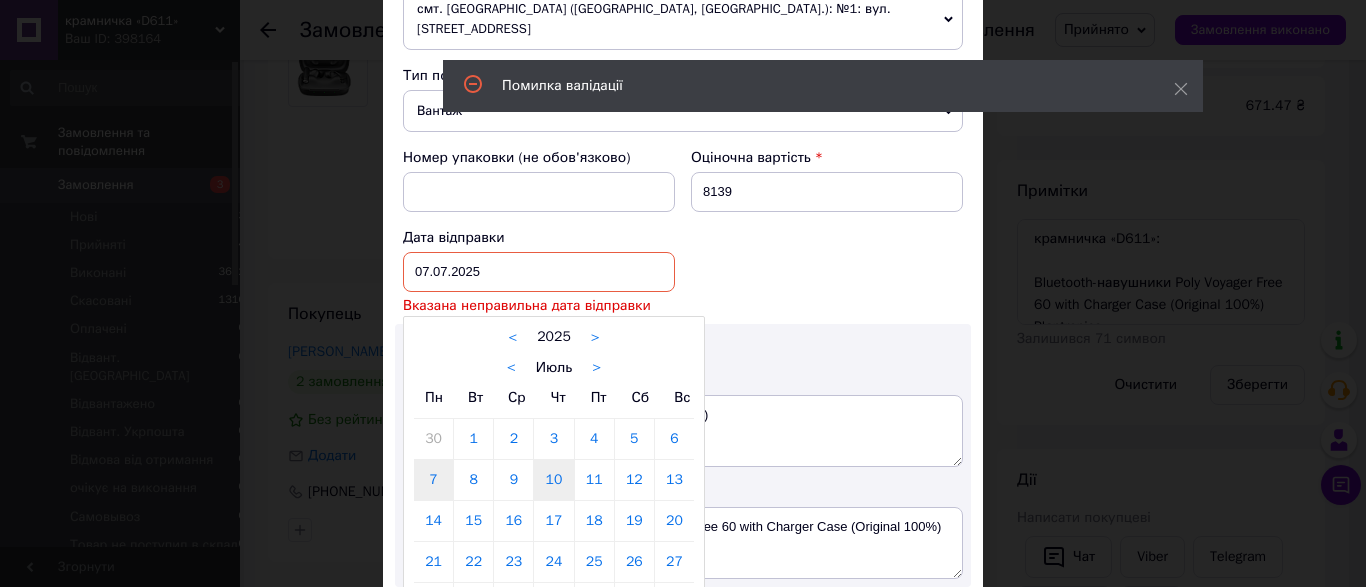 click on "10" at bounding box center [553, 480] 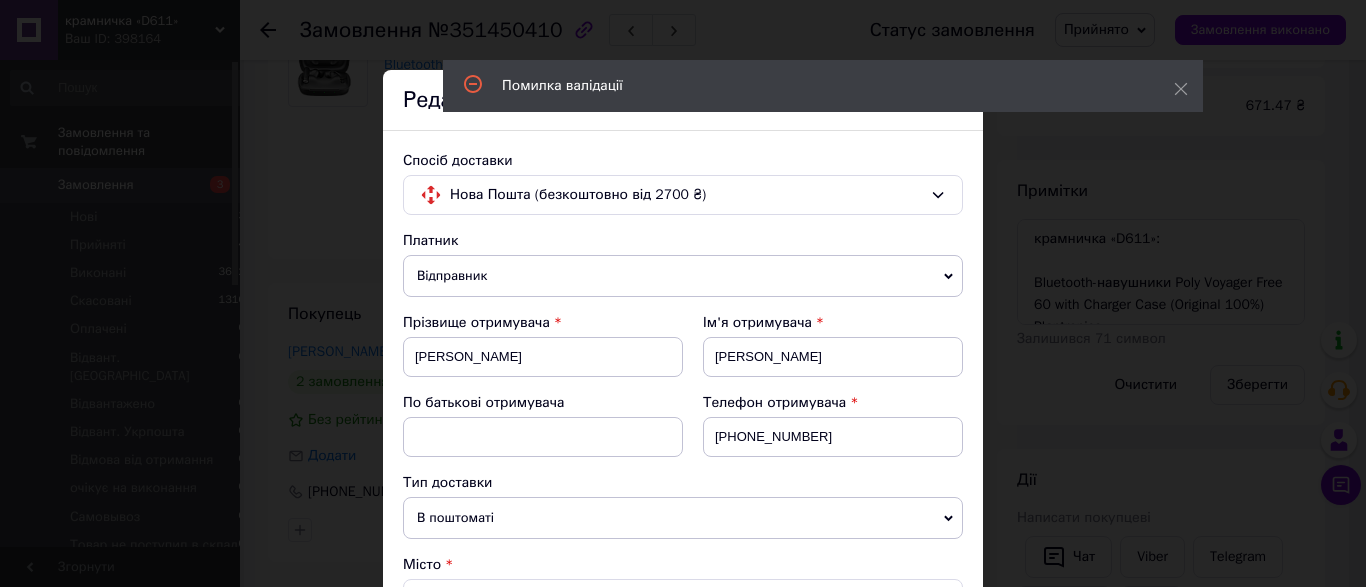 scroll, scrollTop: 570, scrollLeft: 0, axis: vertical 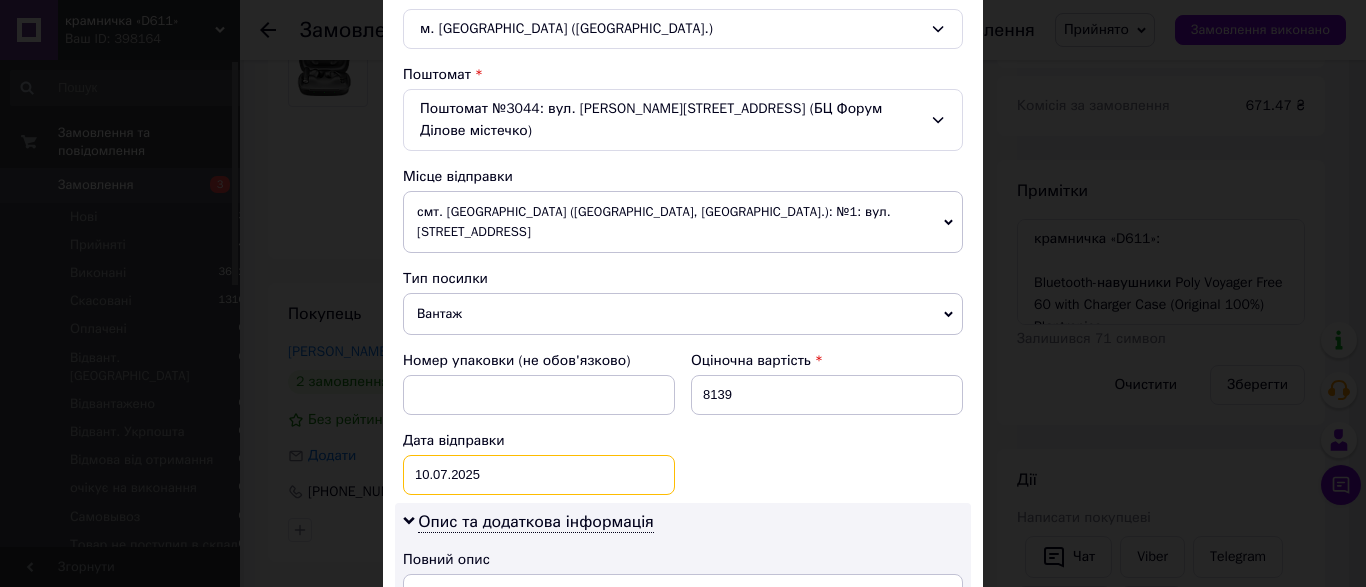 click on "10.07.2025" at bounding box center [539, 475] 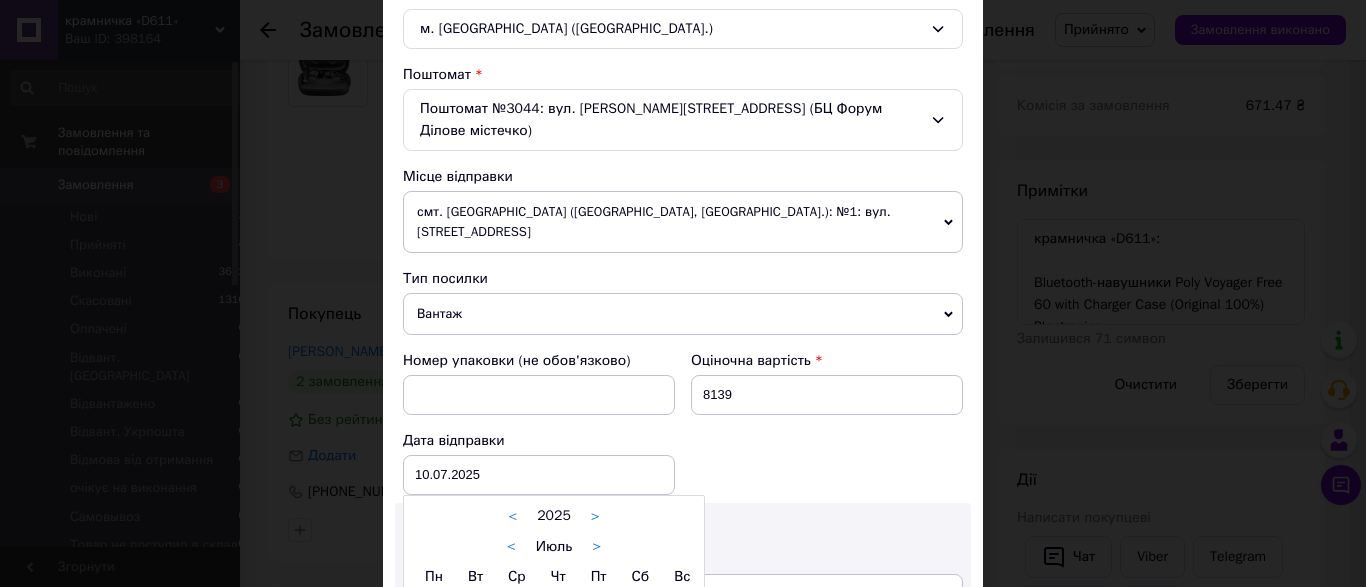 click at bounding box center [683, 293] 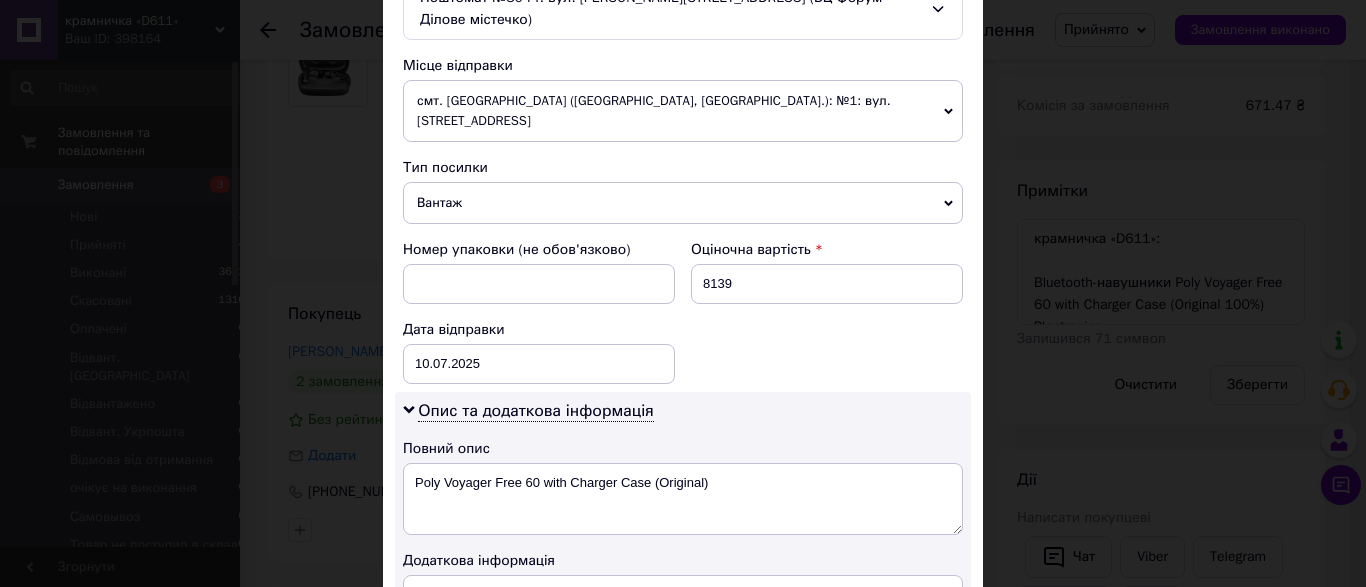 scroll, scrollTop: 798, scrollLeft: 0, axis: vertical 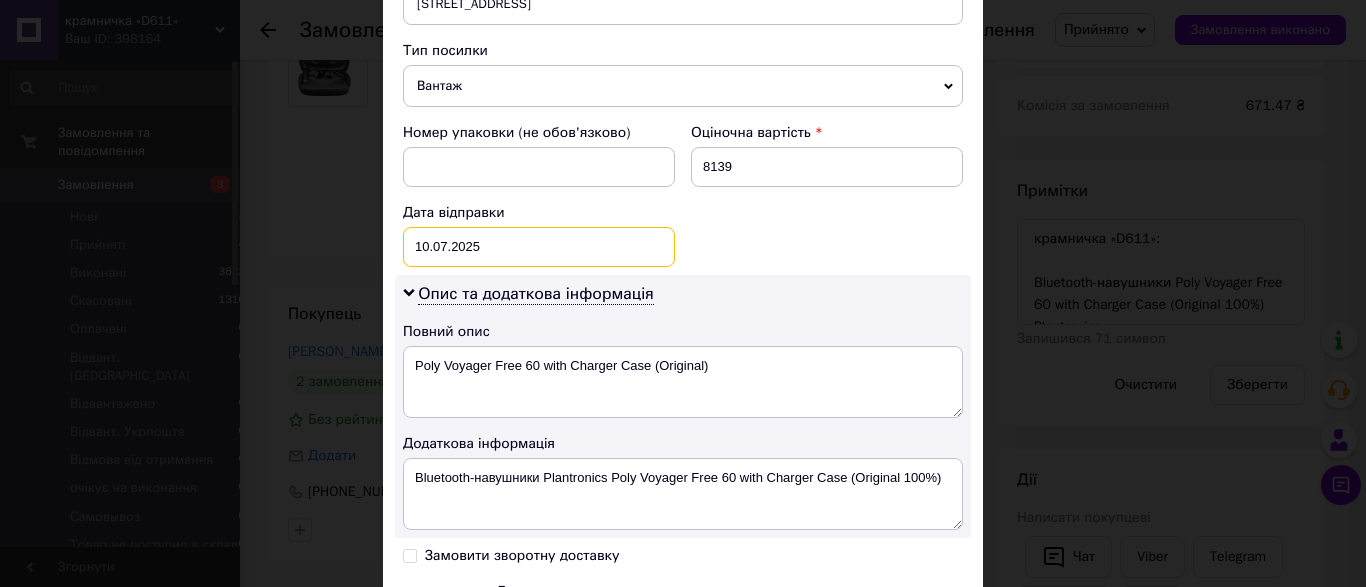 click on "10.07.2025" at bounding box center (539, 247) 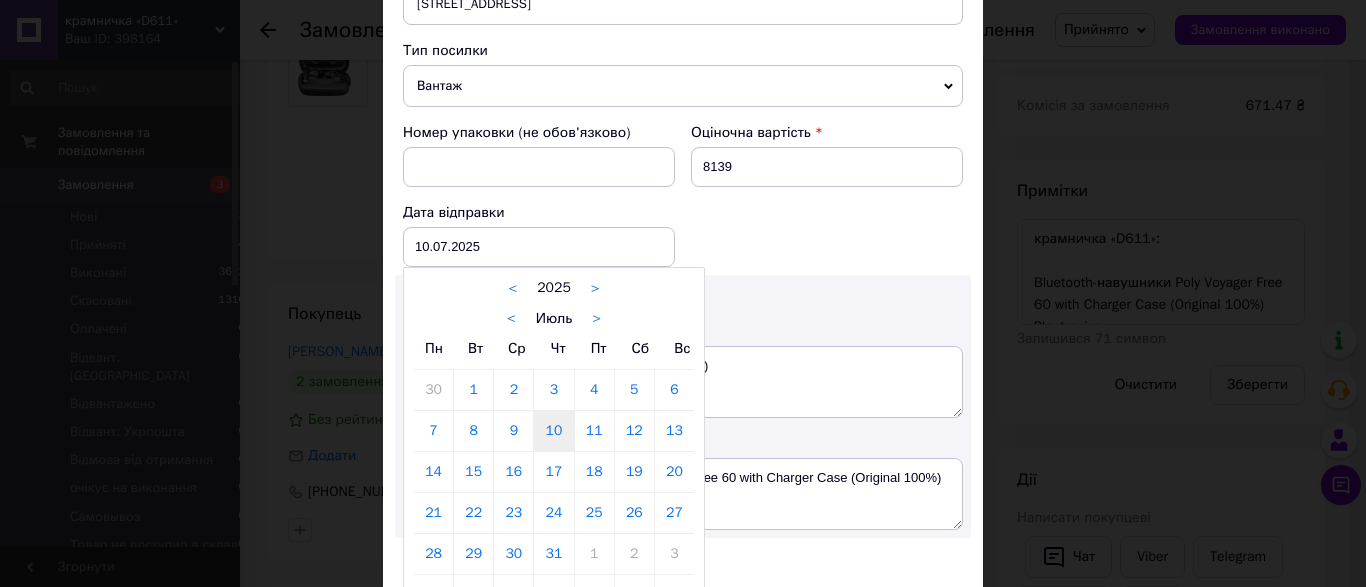 click on "10" at bounding box center [553, 431] 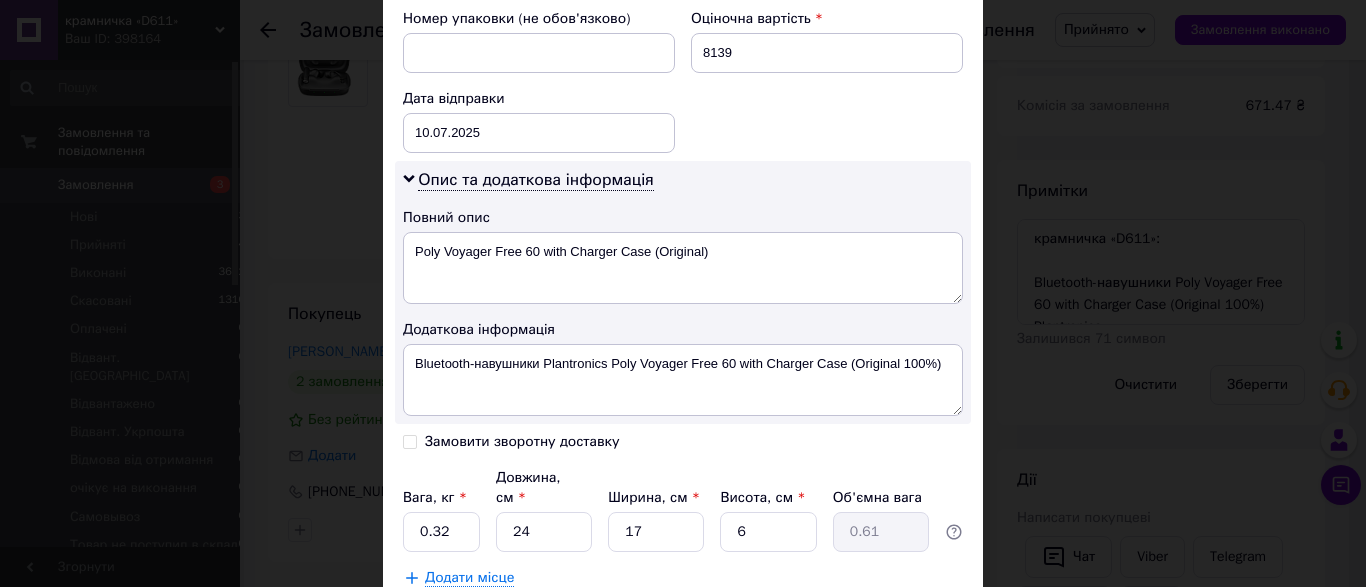 scroll, scrollTop: 1001, scrollLeft: 0, axis: vertical 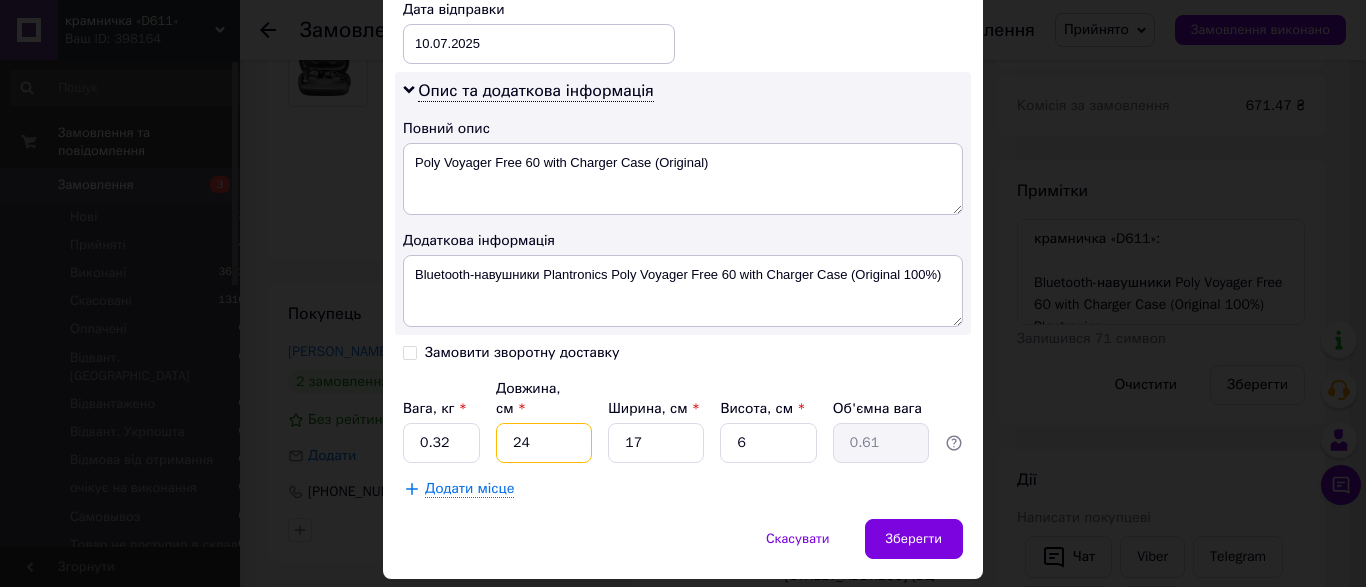 drag, startPoint x: 534, startPoint y: 380, endPoint x: 419, endPoint y: 376, distance: 115.06954 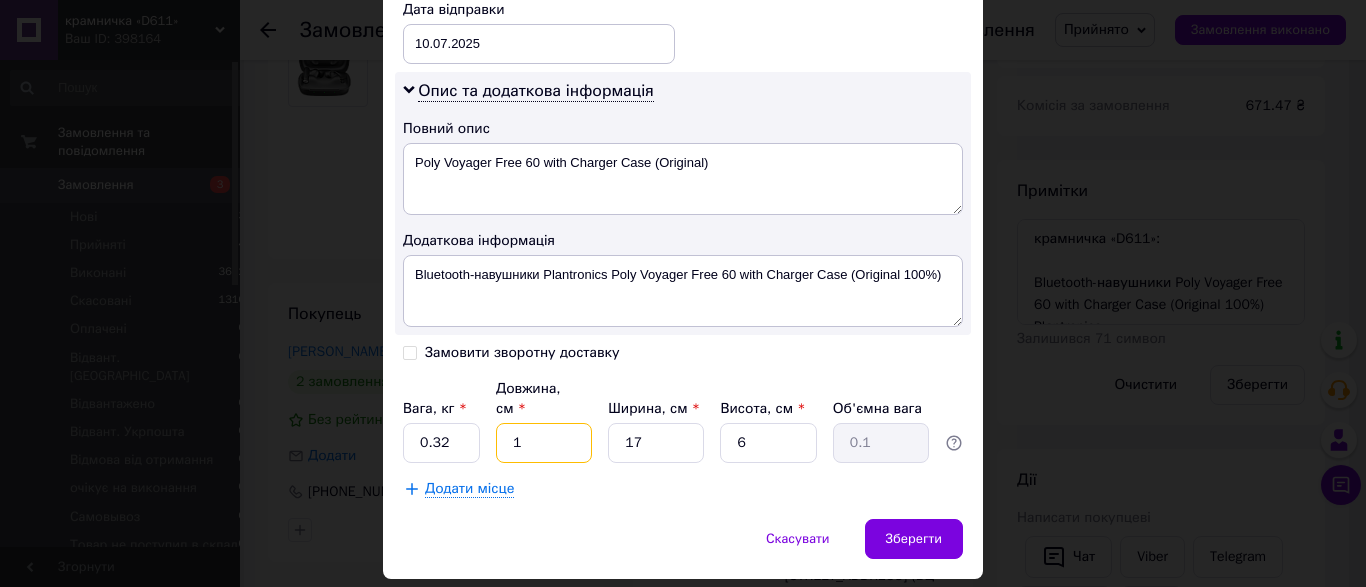 type on "17" 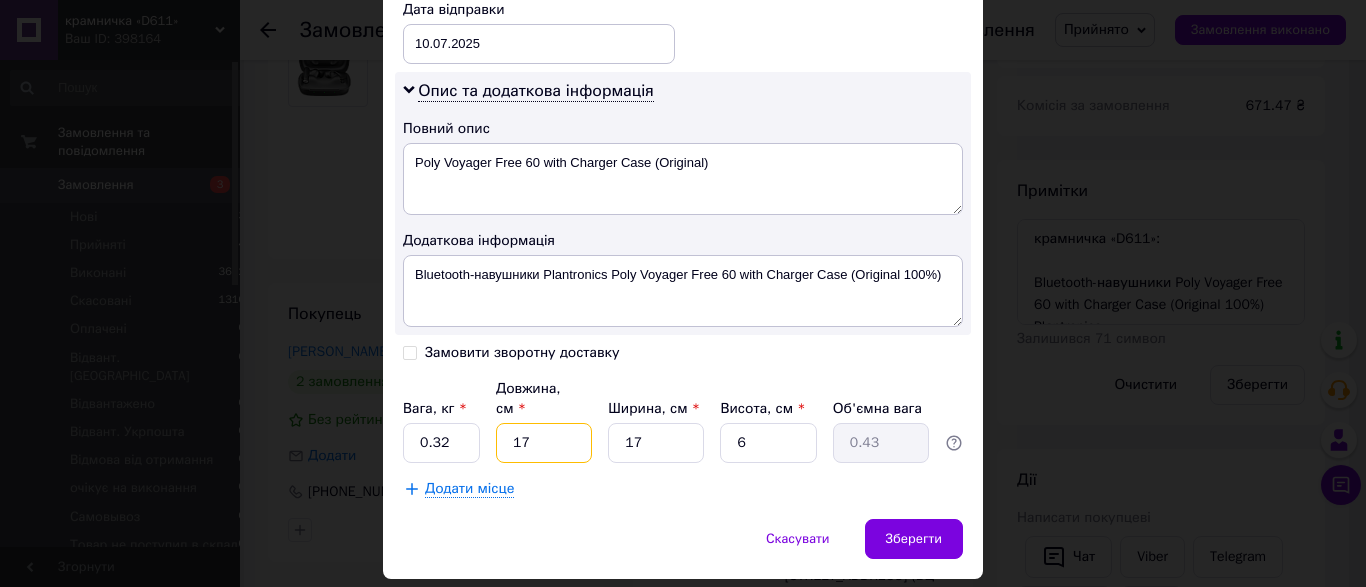 type on "17" 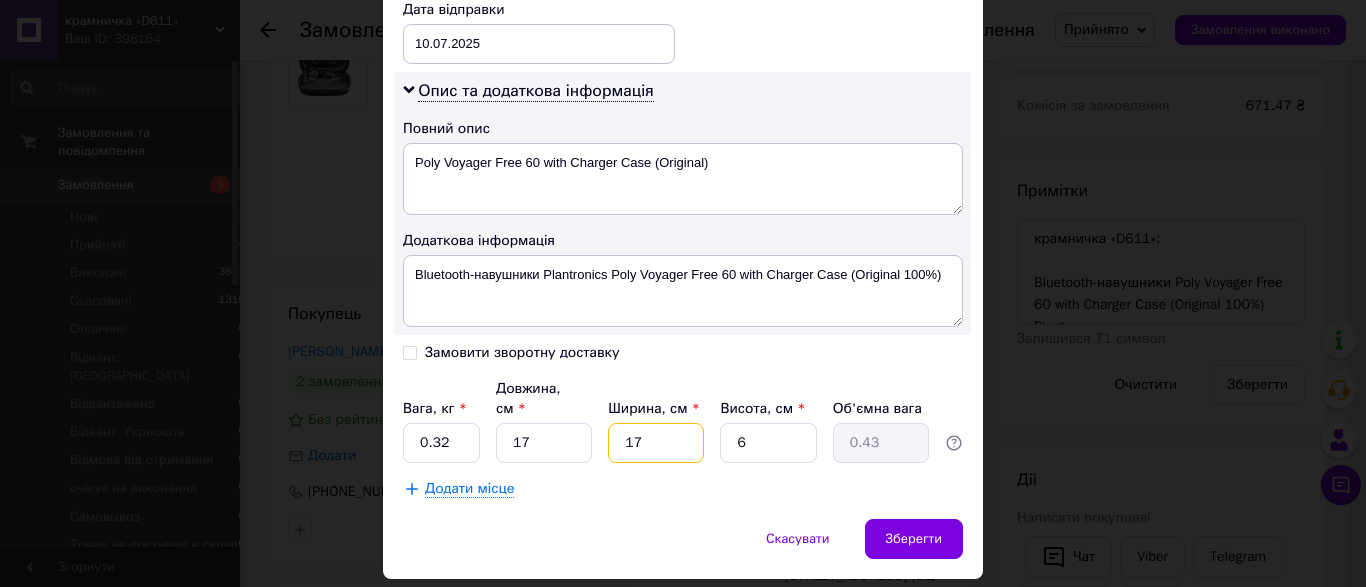 drag, startPoint x: 648, startPoint y: 388, endPoint x: 493, endPoint y: 359, distance: 157.68958 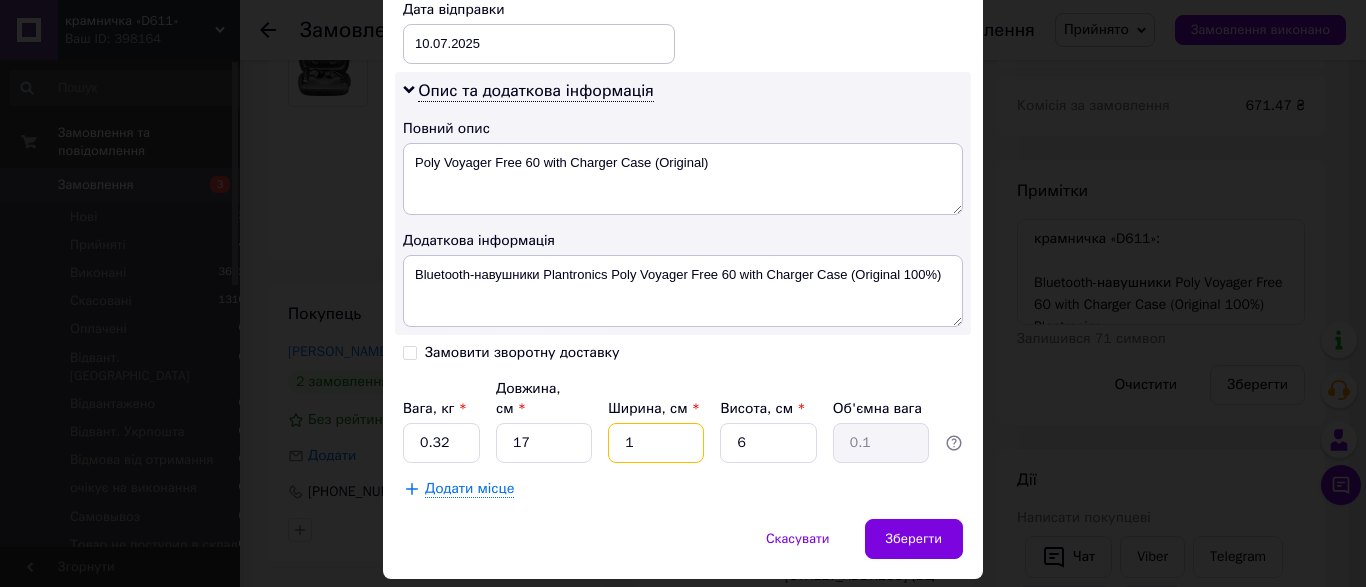 type on "11" 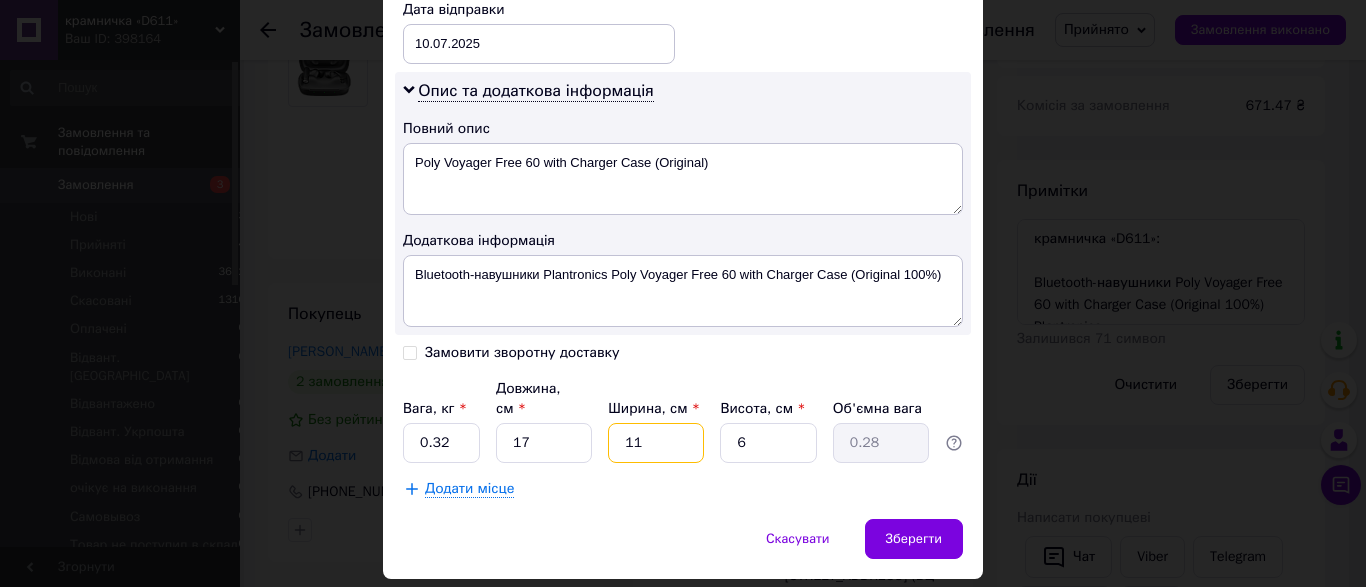 type on "11" 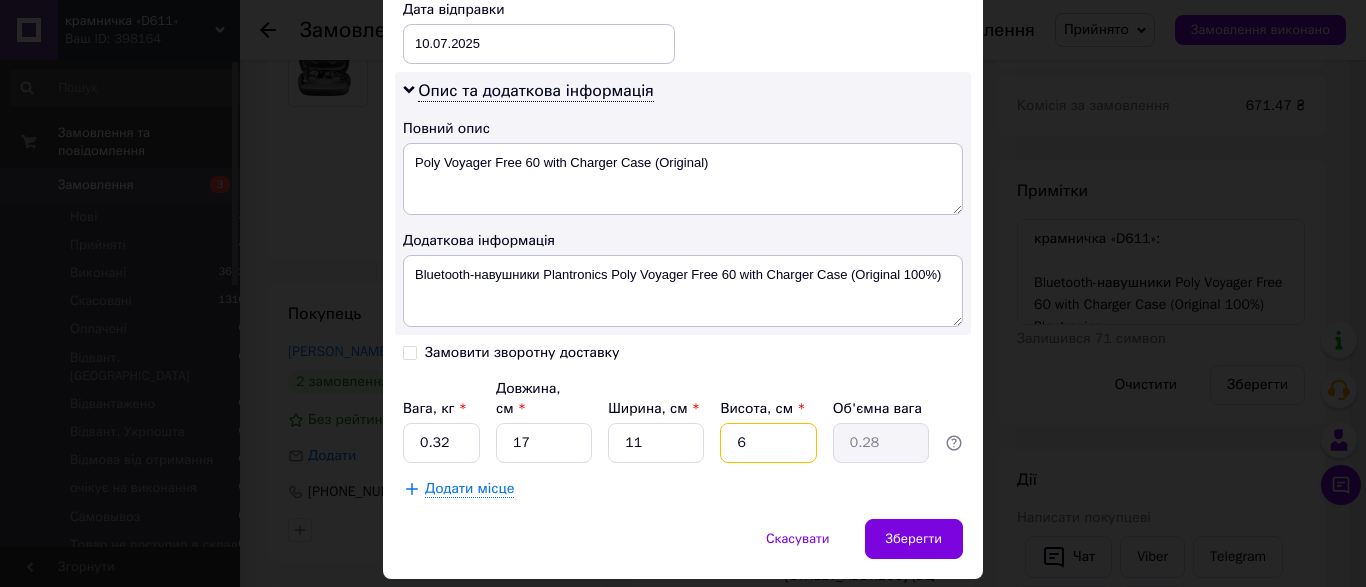 drag, startPoint x: 748, startPoint y: 383, endPoint x: 635, endPoint y: 380, distance: 113.03982 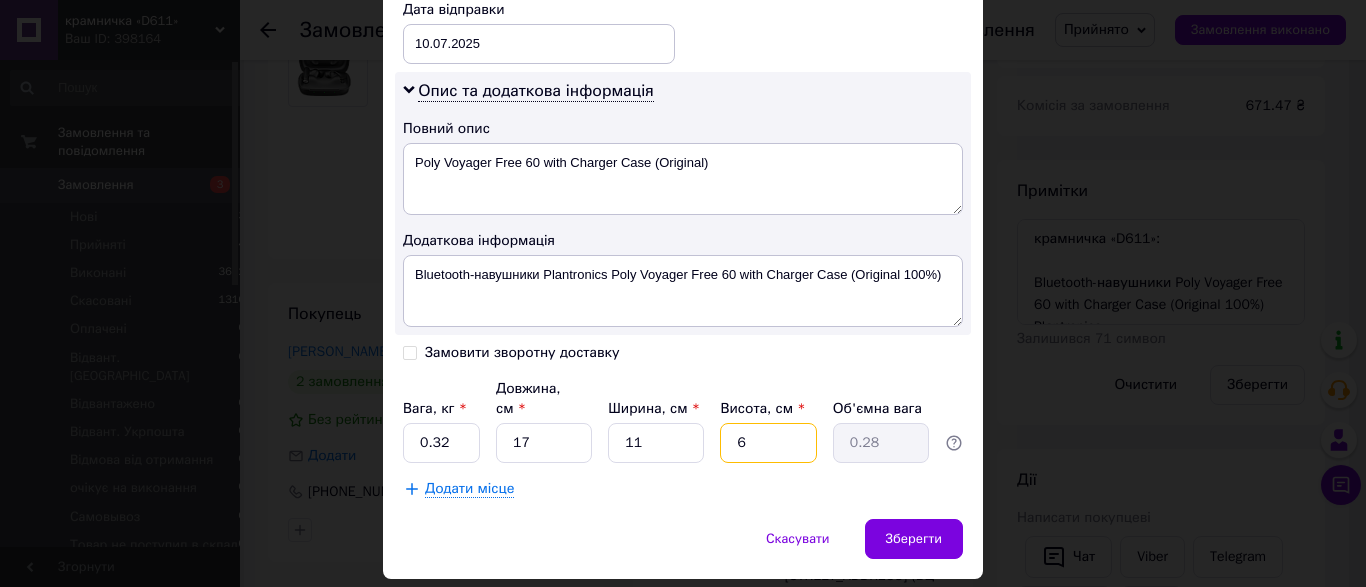 click on "6" at bounding box center (768, 443) 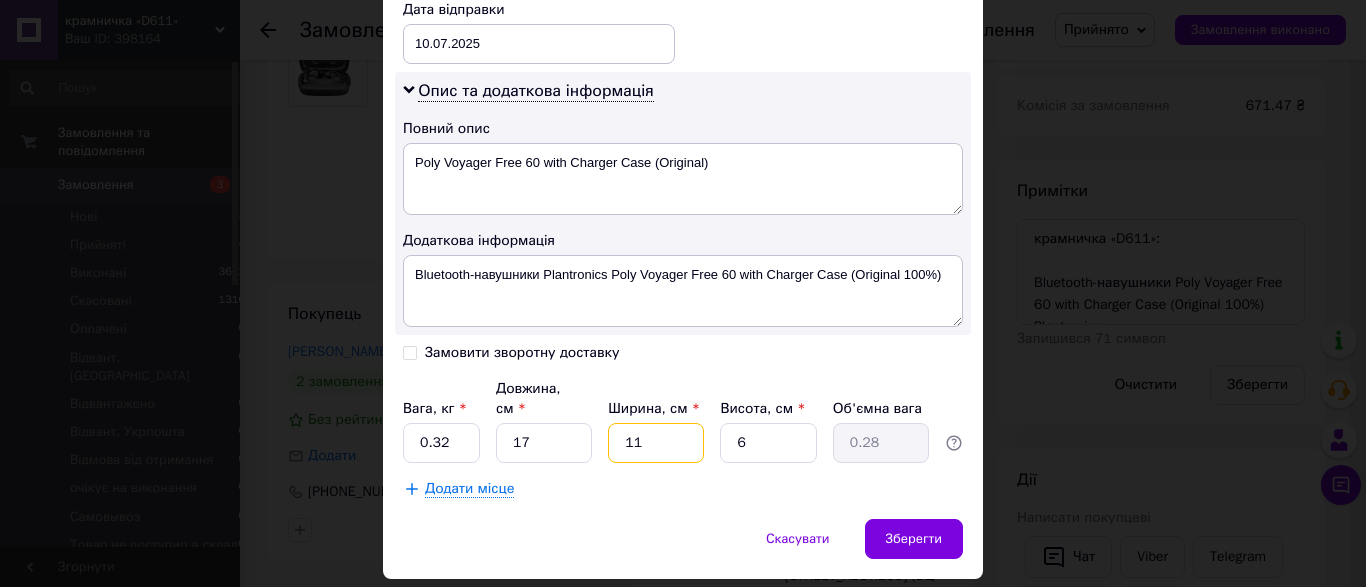 click on "11" at bounding box center [656, 443] 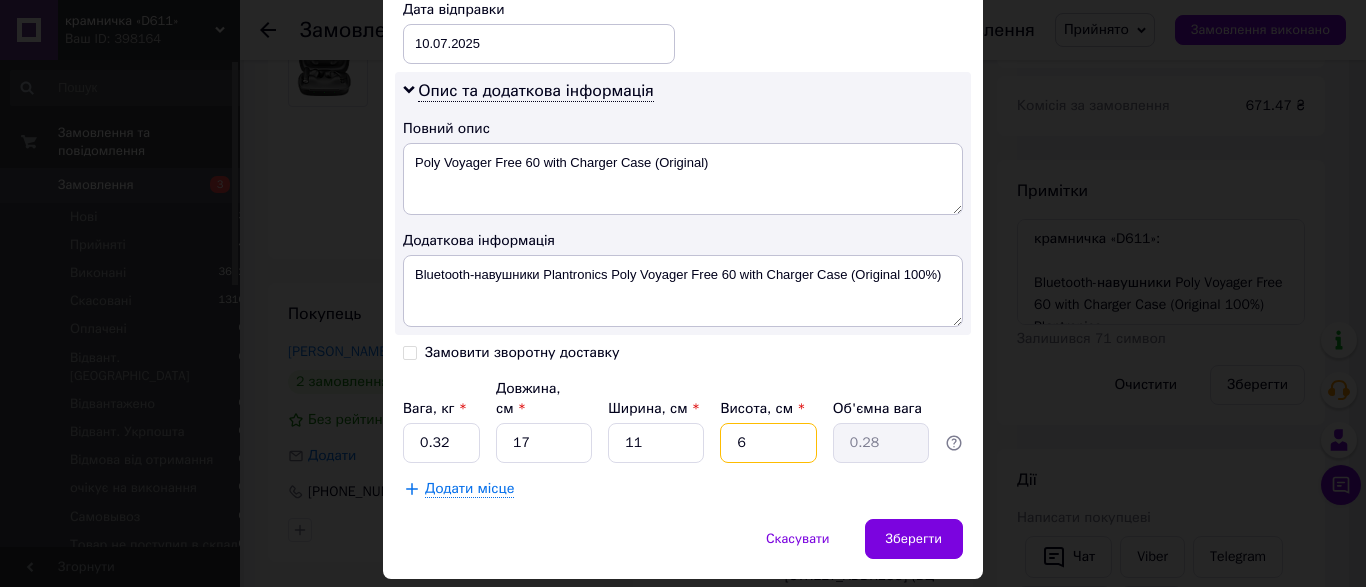 click on "6" at bounding box center [768, 443] 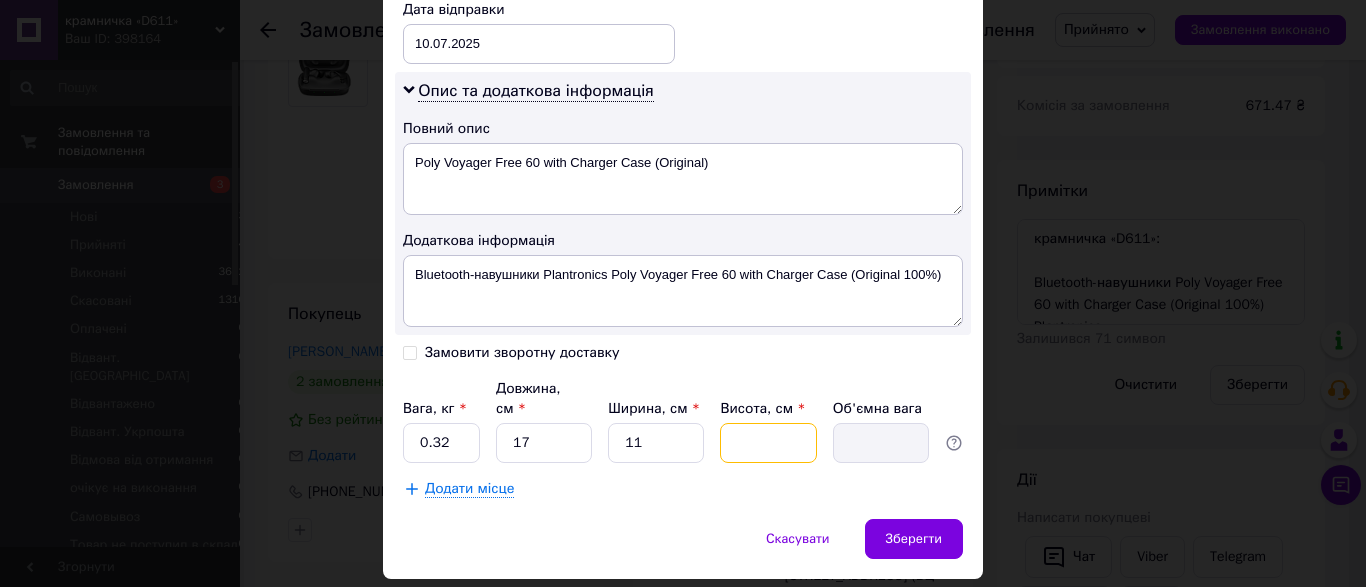 type on "1" 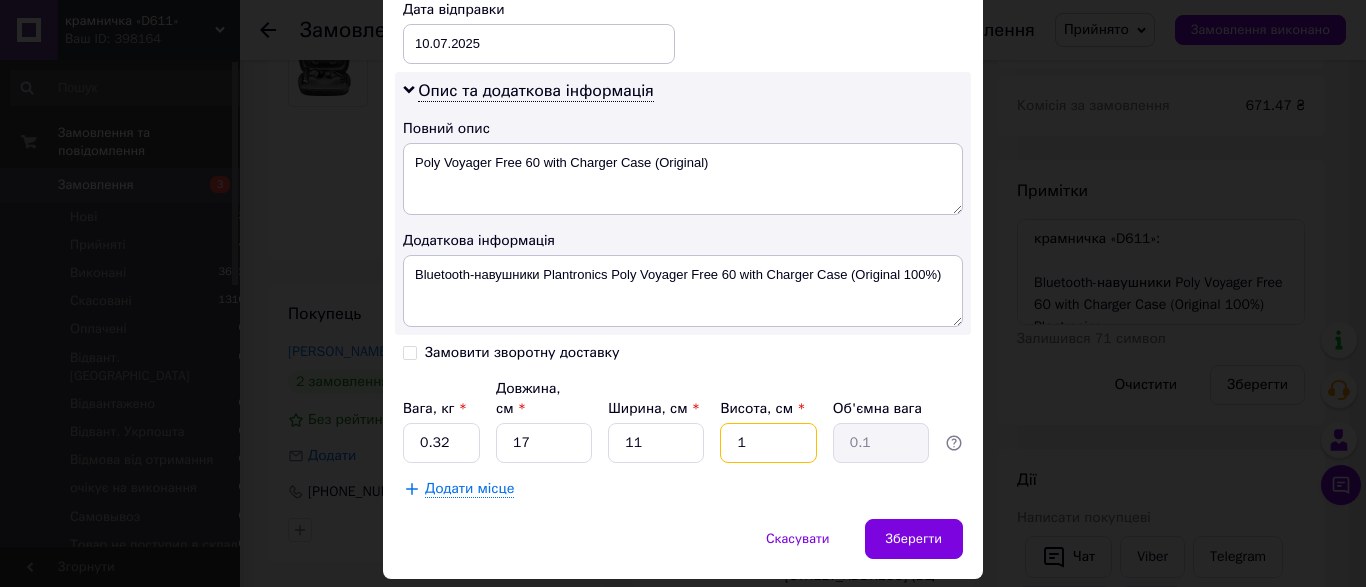 type on "10" 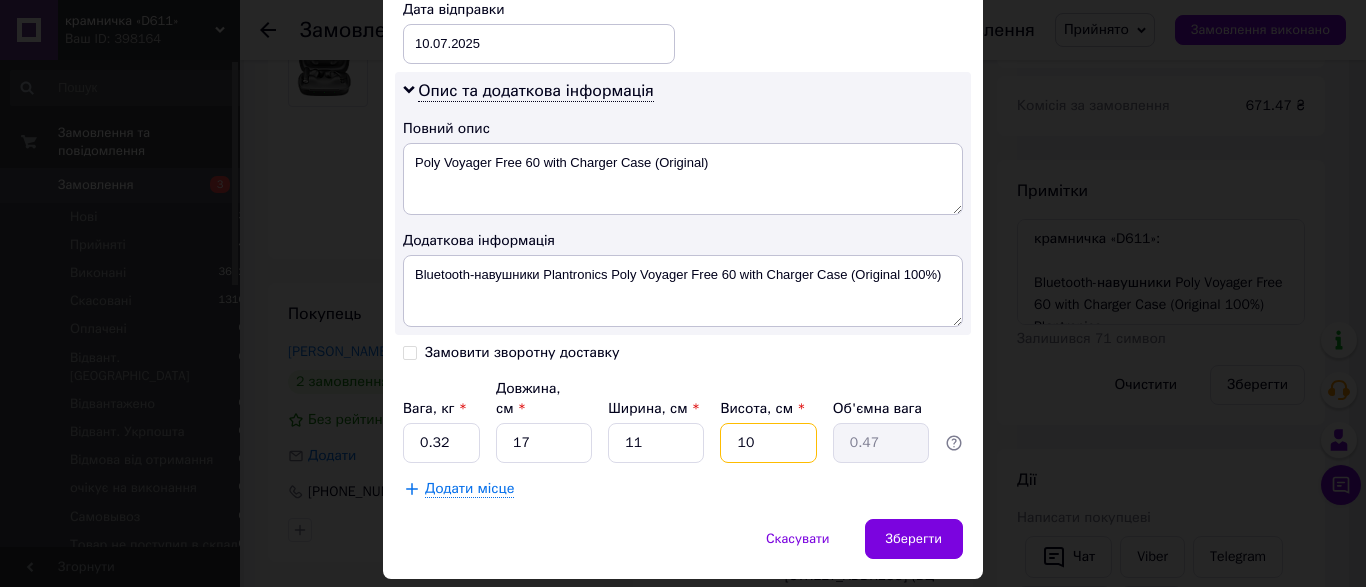type on "10" 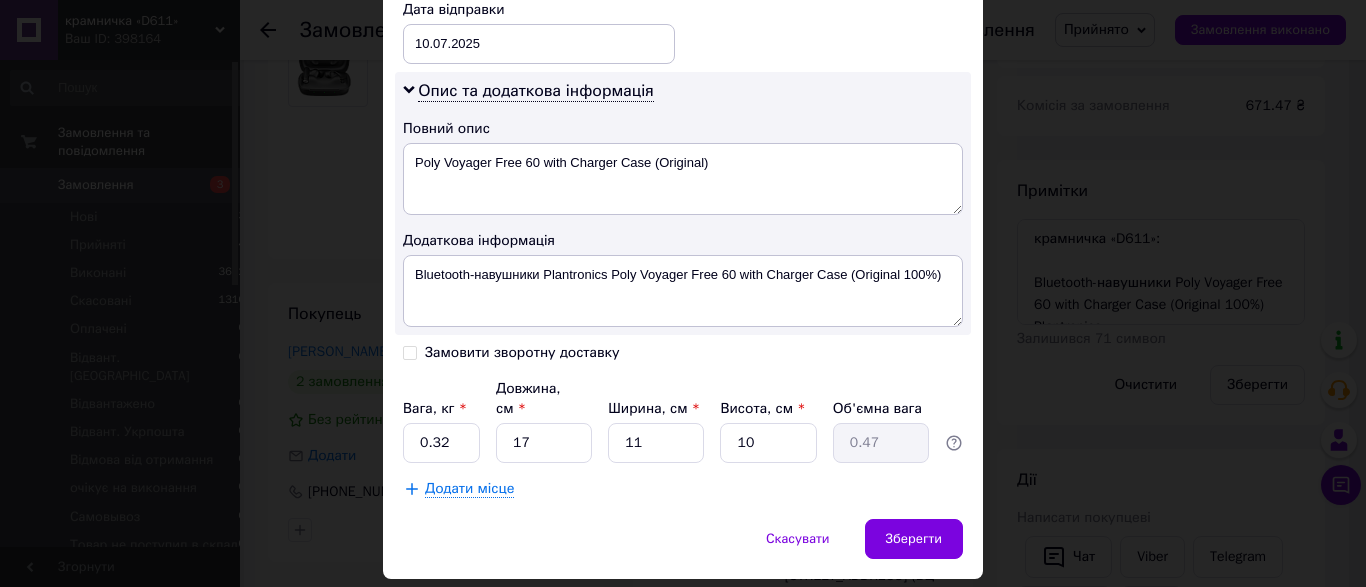 click on "Додати місце" at bounding box center (683, 489) 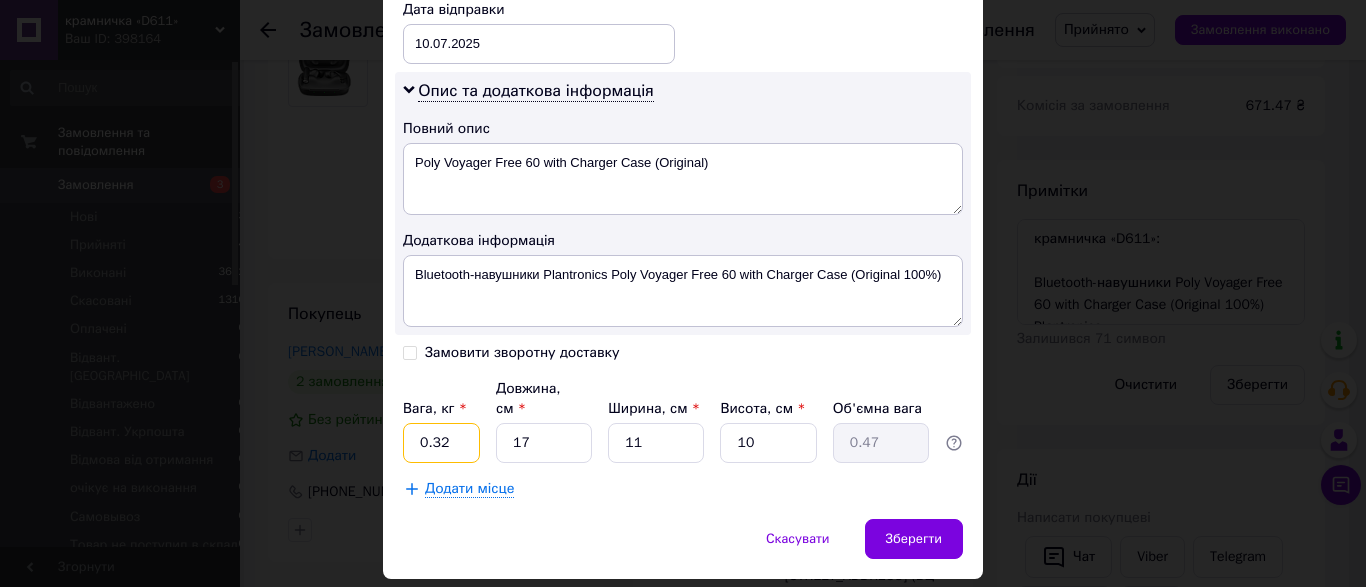 click on "0.32" at bounding box center [441, 443] 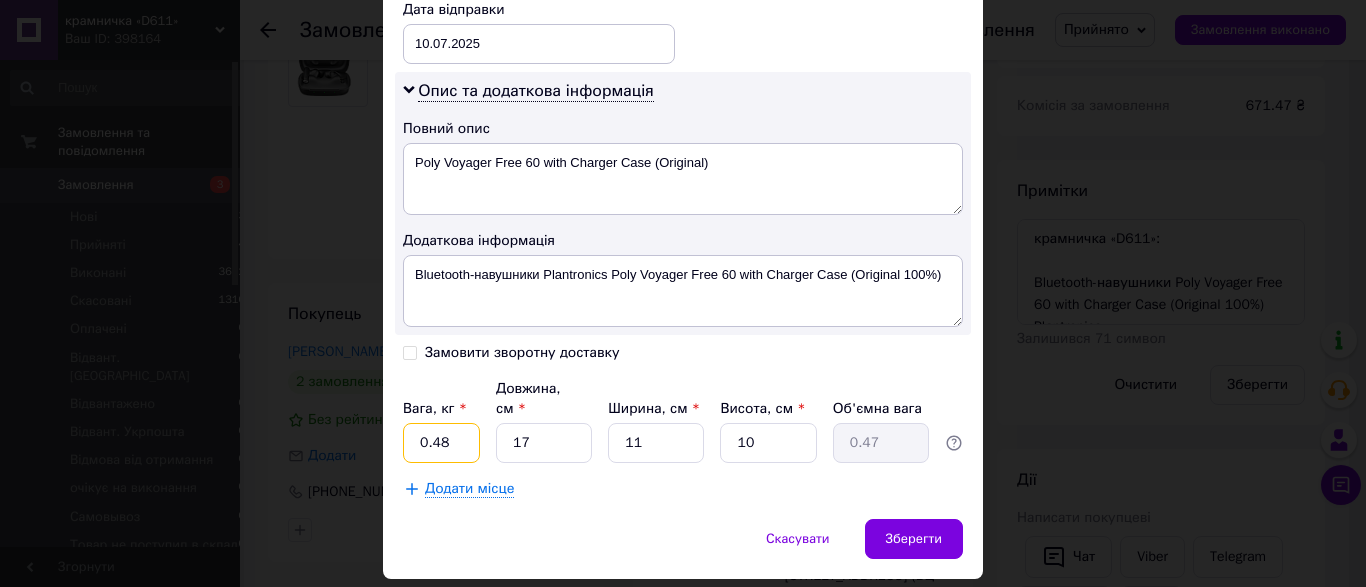 type on "0.48" 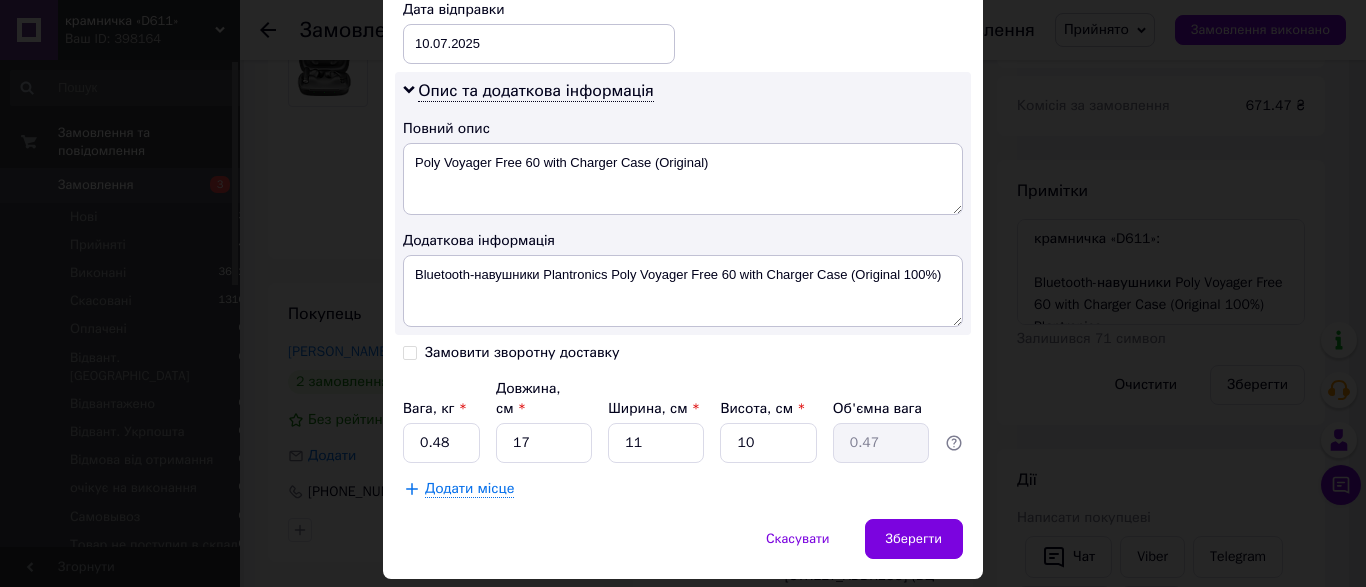 click on "Додати місце" at bounding box center (683, 489) 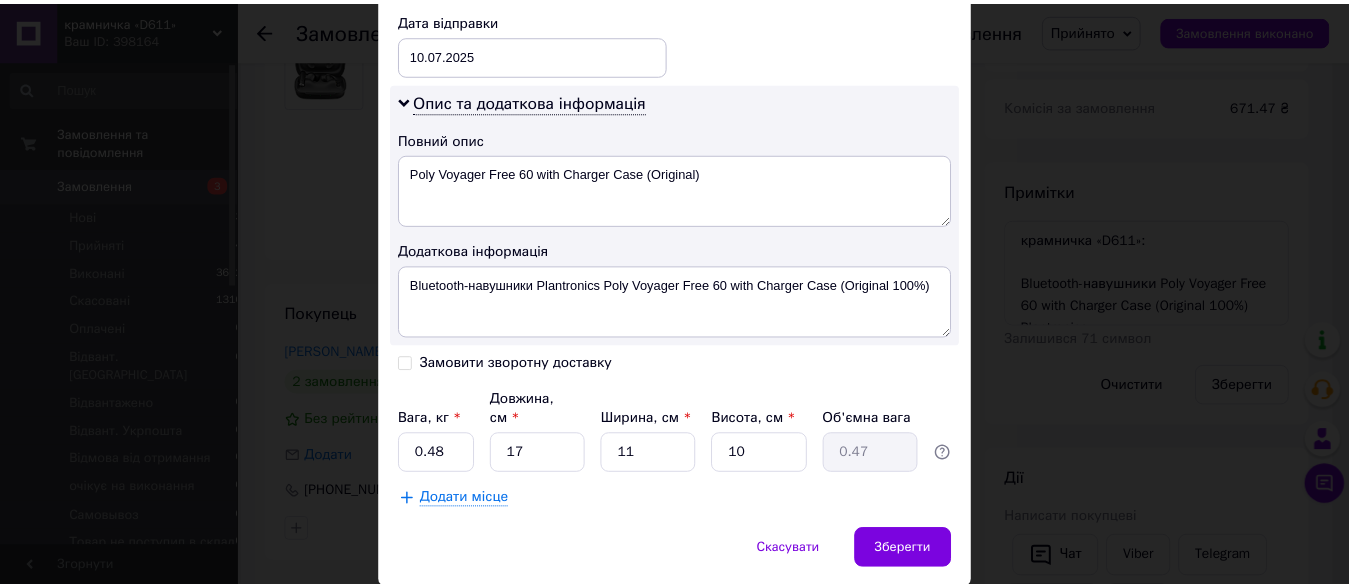 scroll, scrollTop: 1001, scrollLeft: 0, axis: vertical 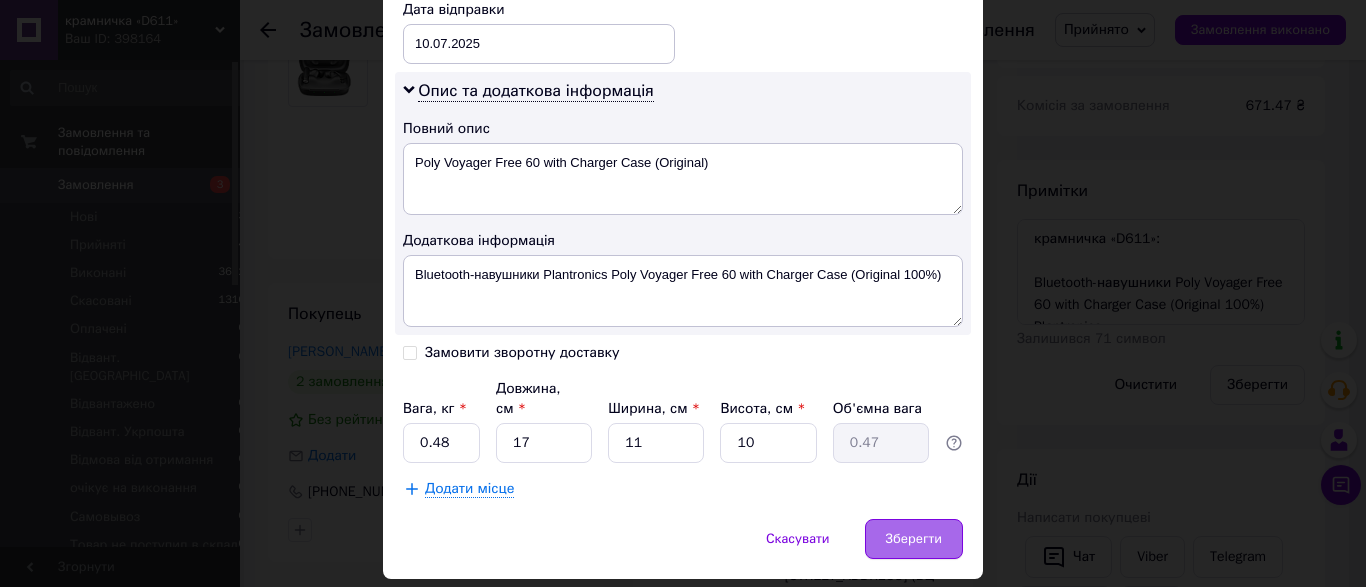 click on "Зберегти" at bounding box center [914, 539] 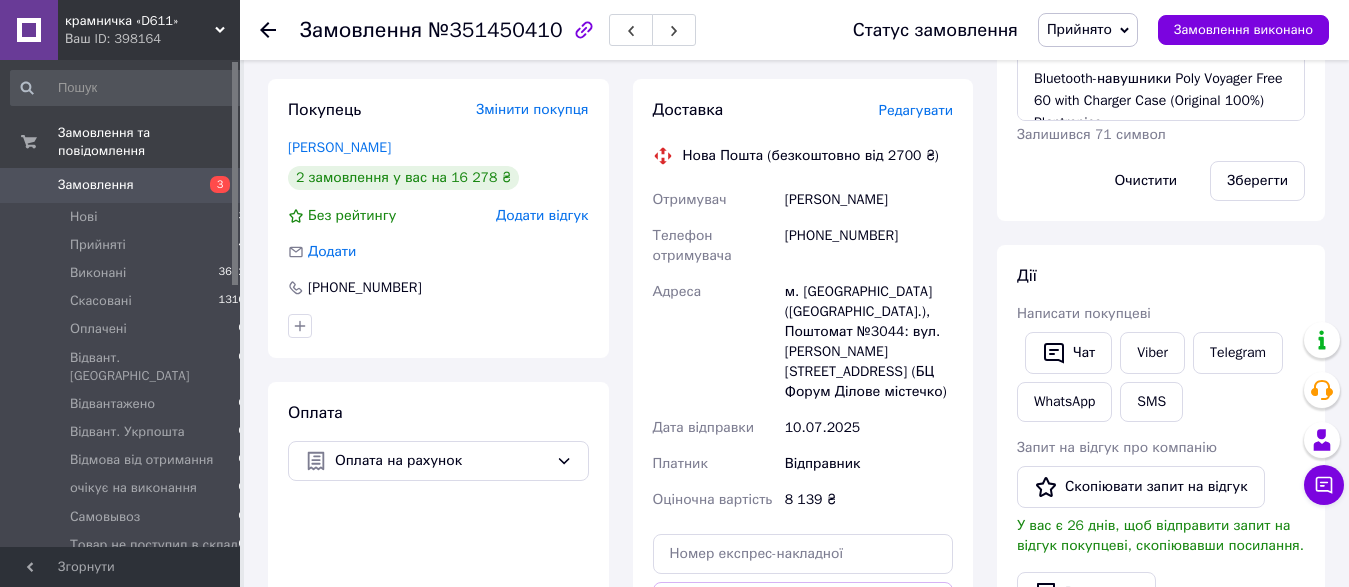 scroll, scrollTop: 612, scrollLeft: 0, axis: vertical 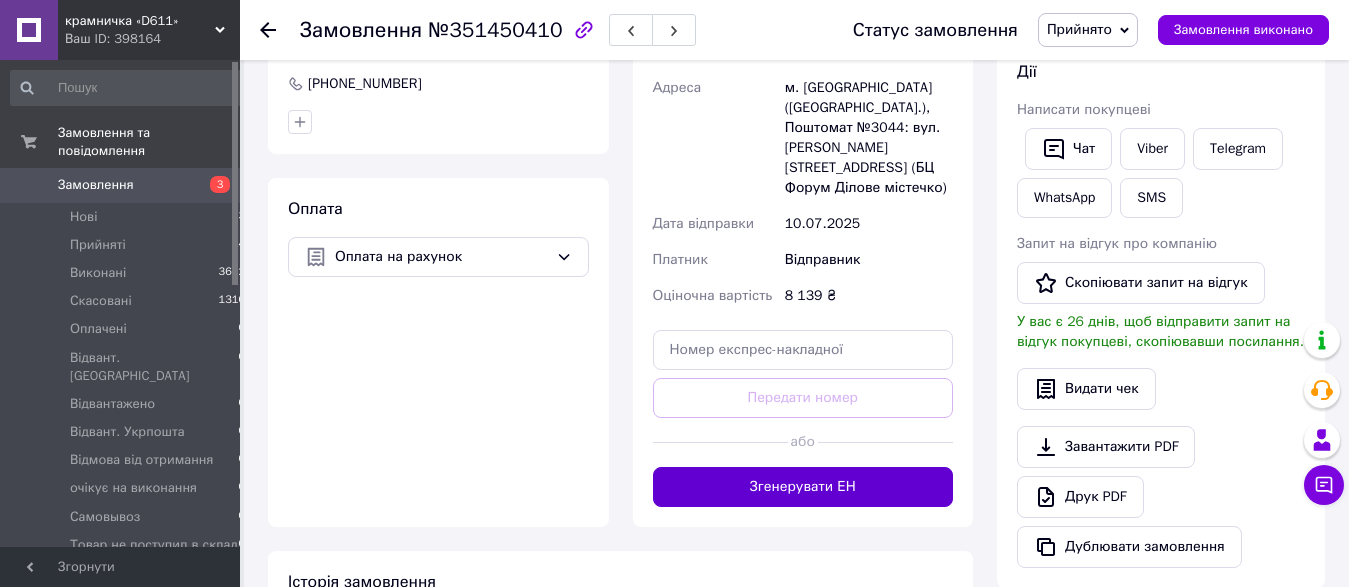 click on "Згенерувати ЕН" at bounding box center [803, 487] 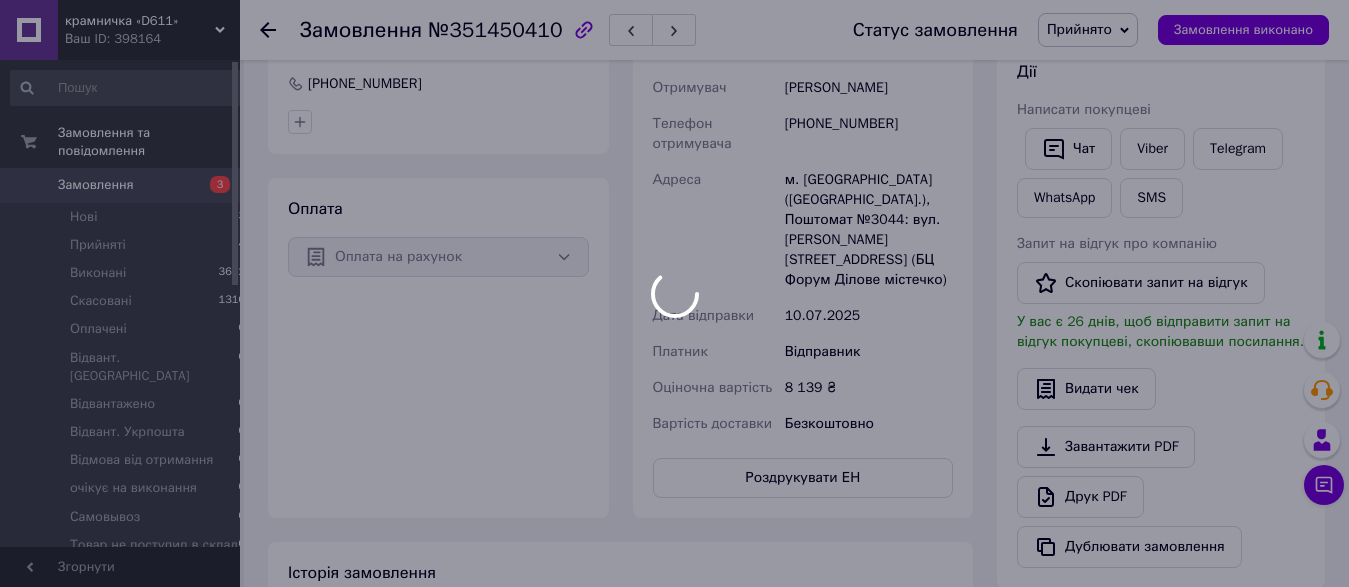 scroll, scrollTop: 36, scrollLeft: 0, axis: vertical 